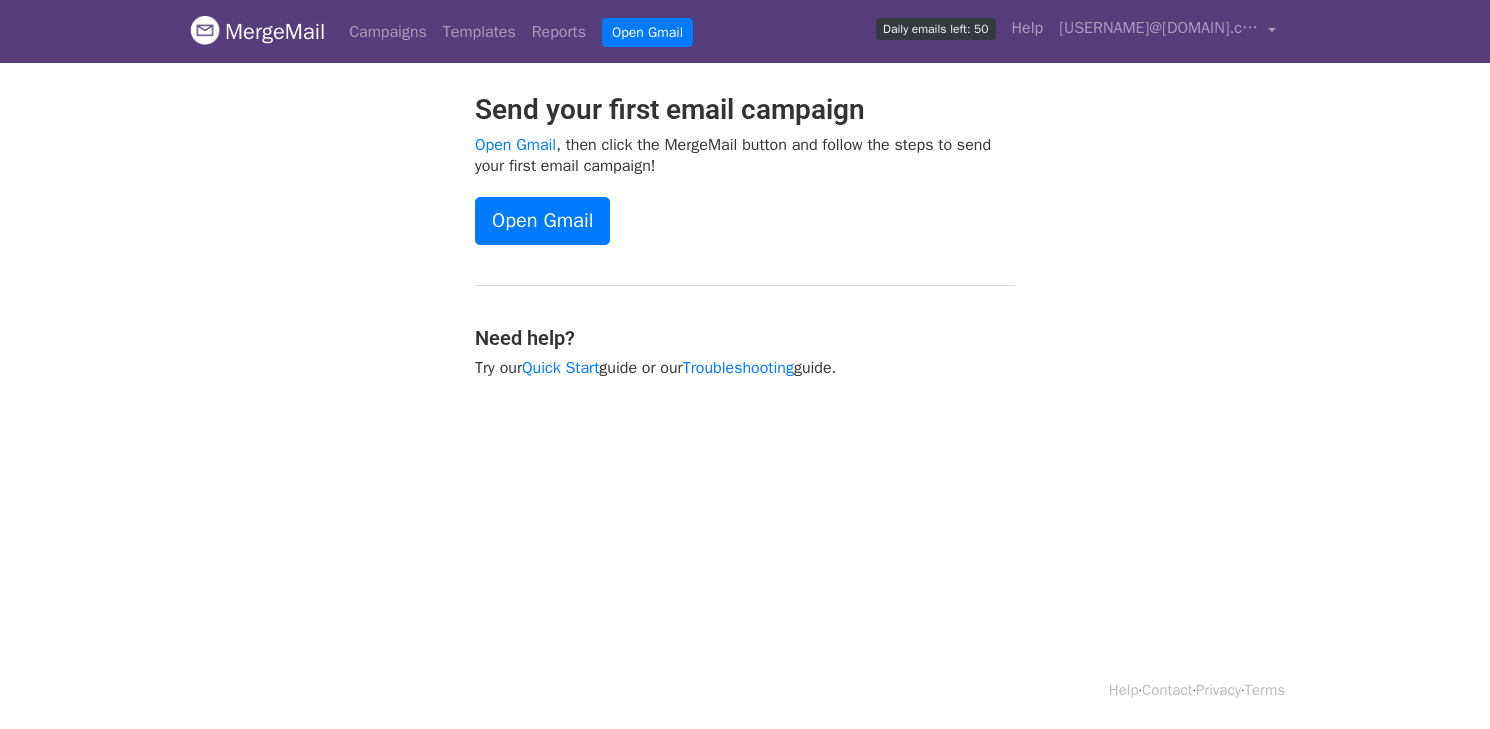 scroll, scrollTop: 0, scrollLeft: 0, axis: both 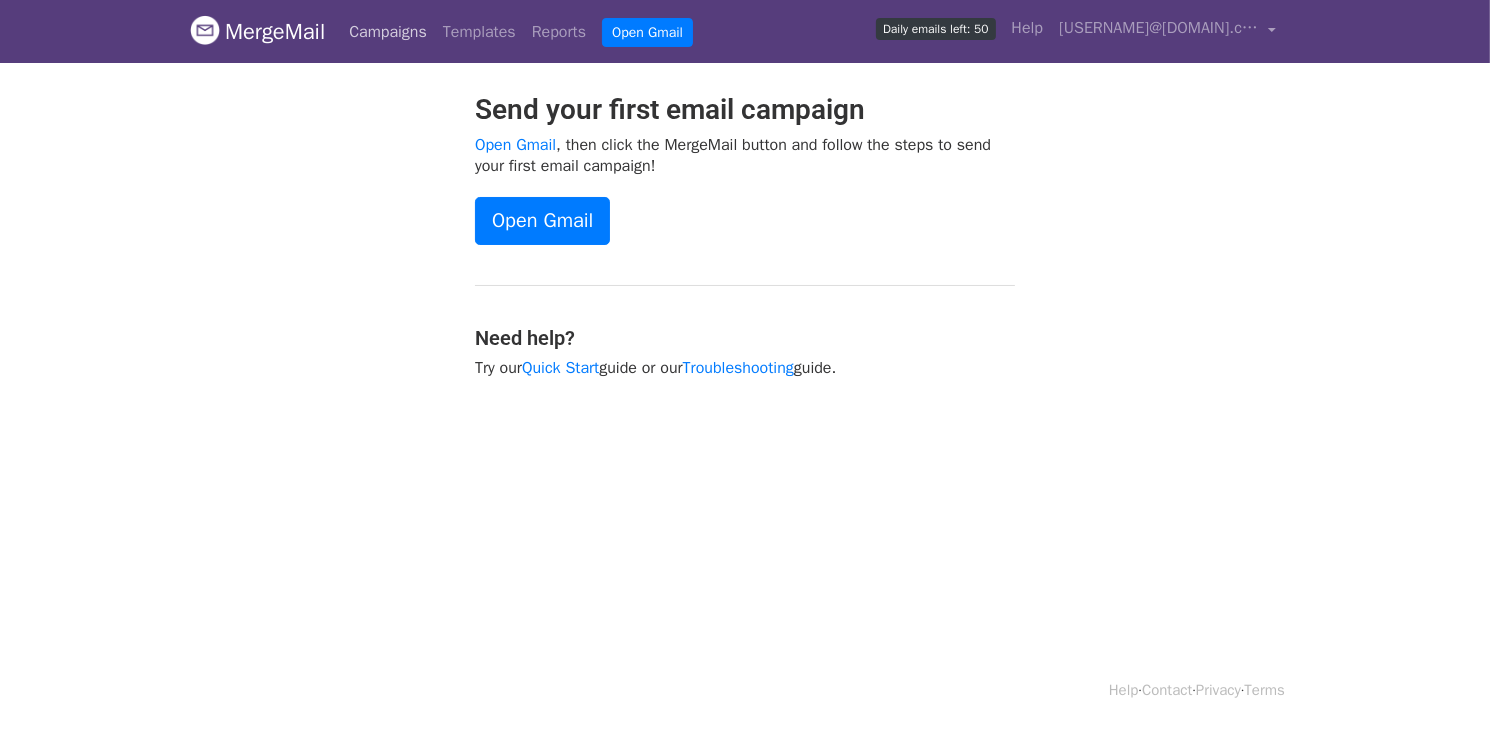 click on "Campaigns" at bounding box center (388, 32) 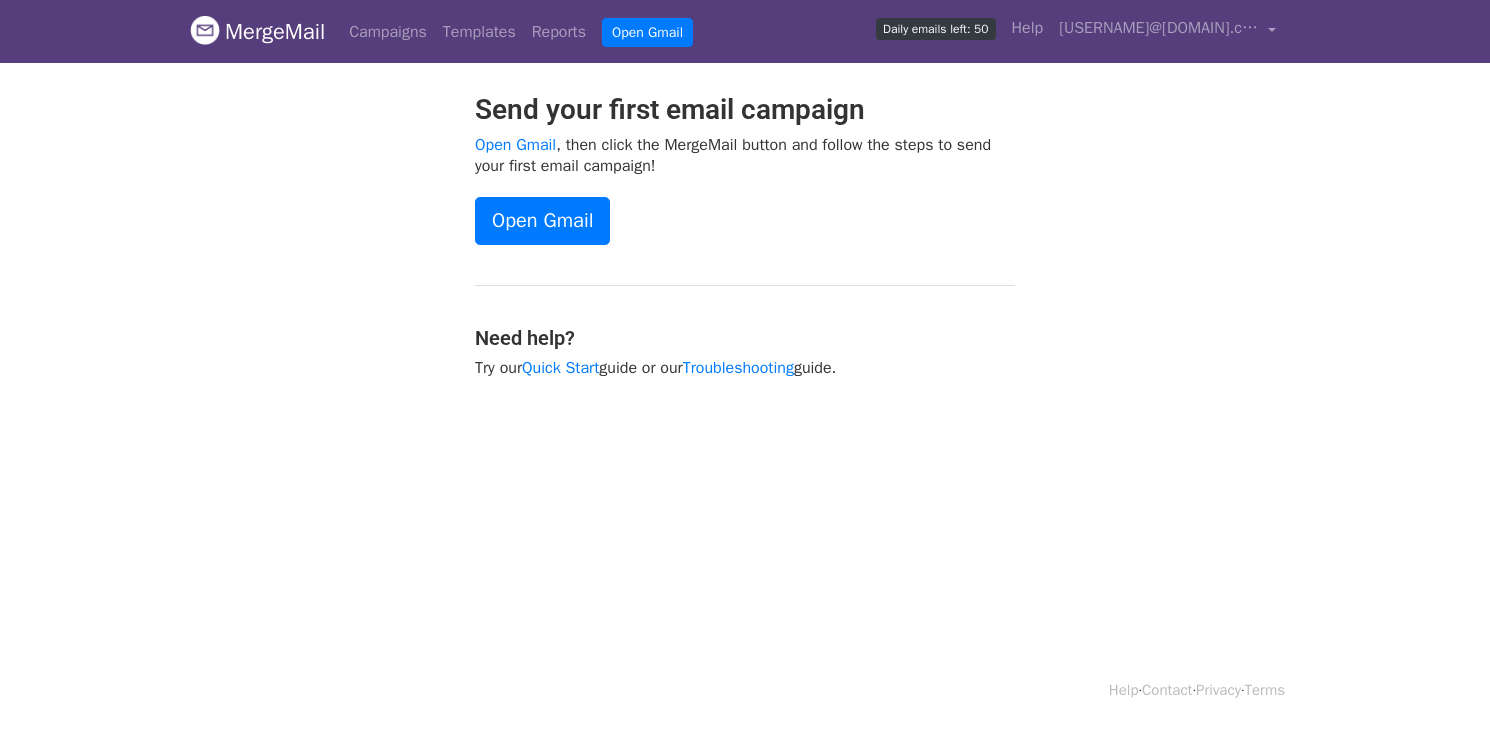 scroll, scrollTop: 0, scrollLeft: 0, axis: both 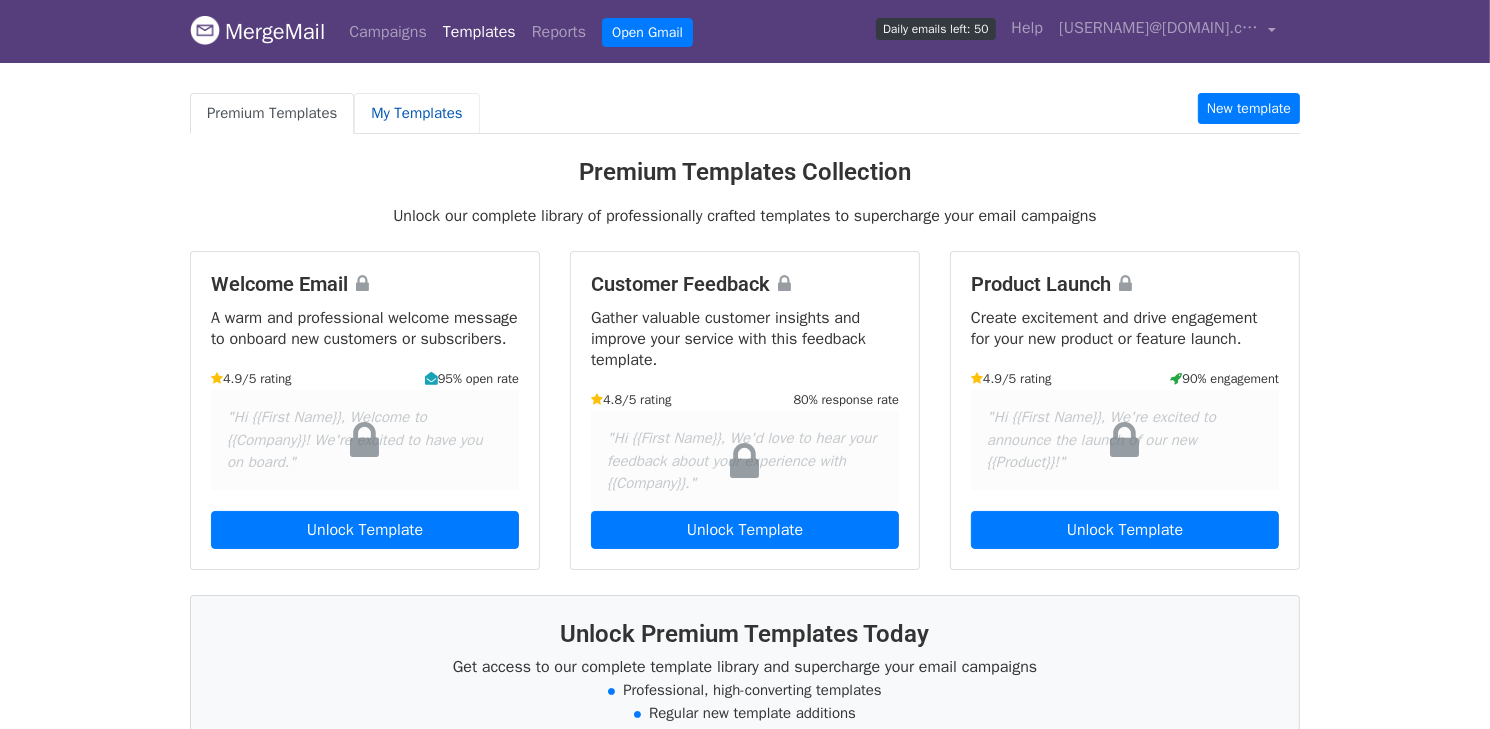 click on "My Templates" at bounding box center (416, 113) 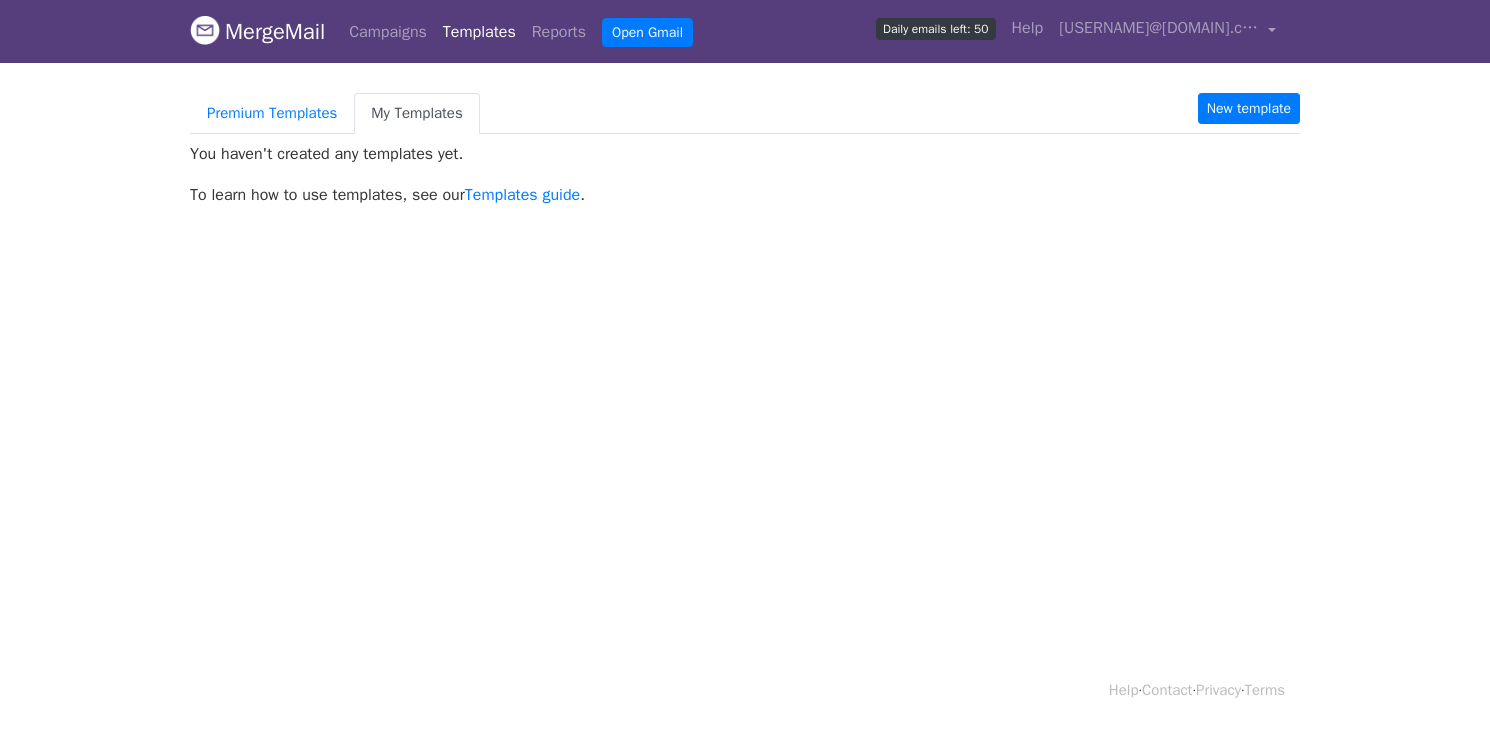 scroll, scrollTop: 0, scrollLeft: 0, axis: both 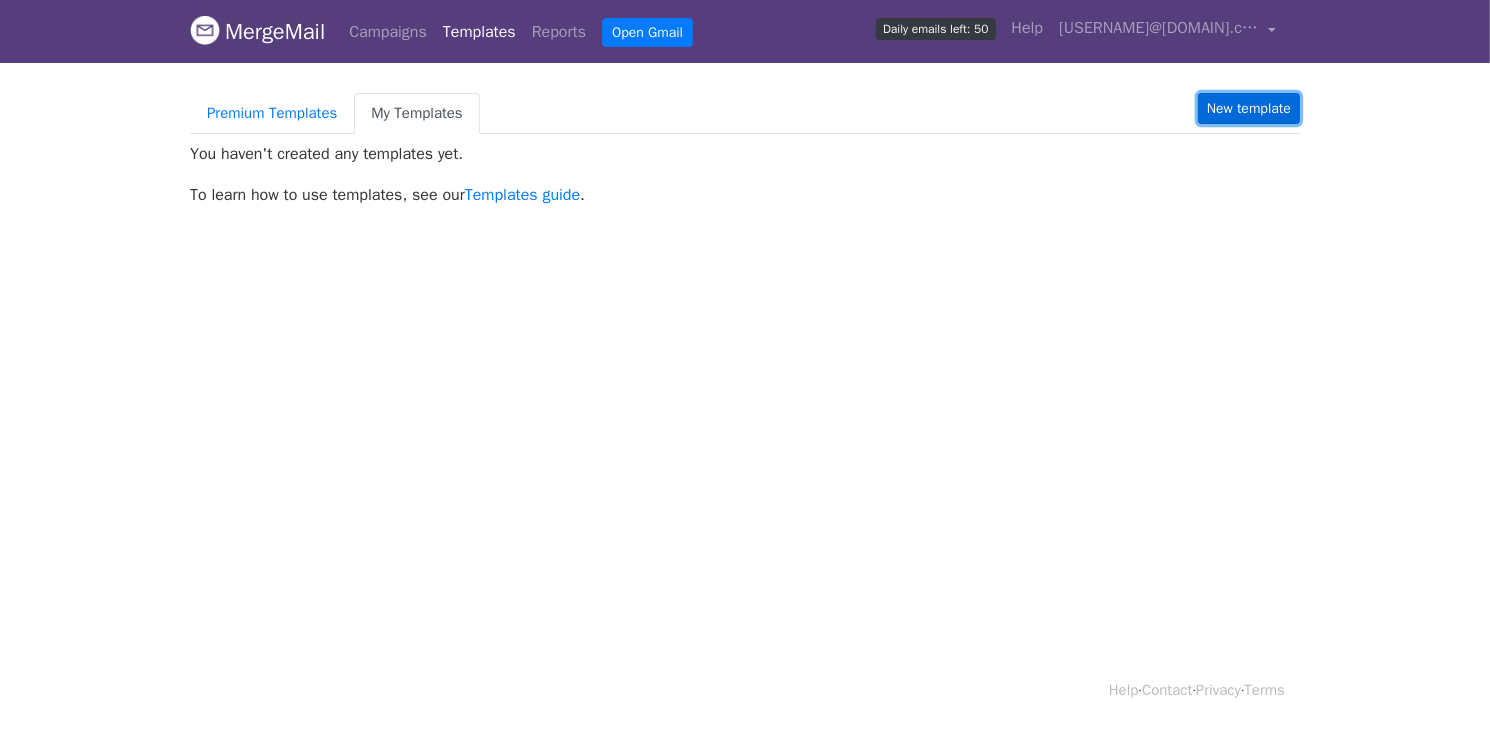 click on "New template" at bounding box center [1249, 108] 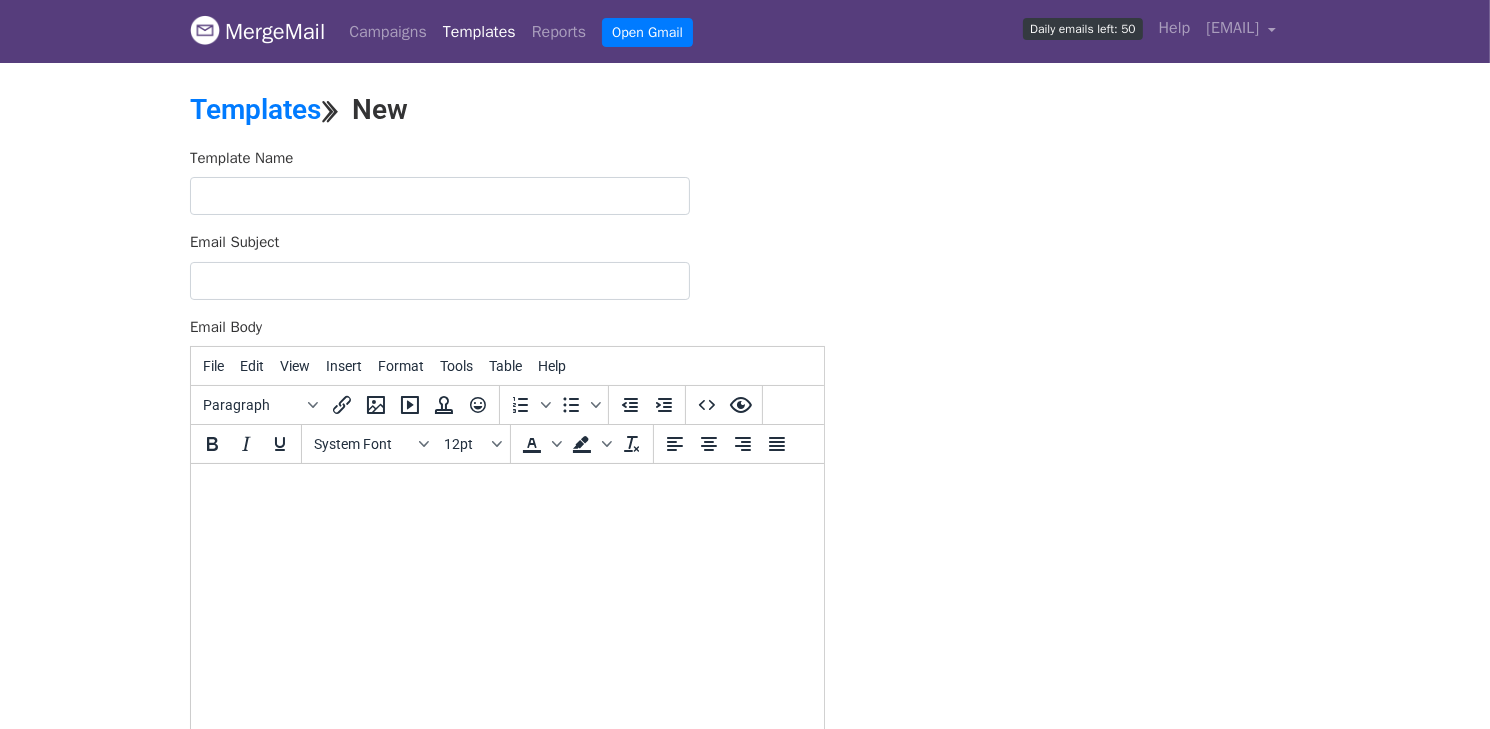 scroll, scrollTop: 0, scrollLeft: 0, axis: both 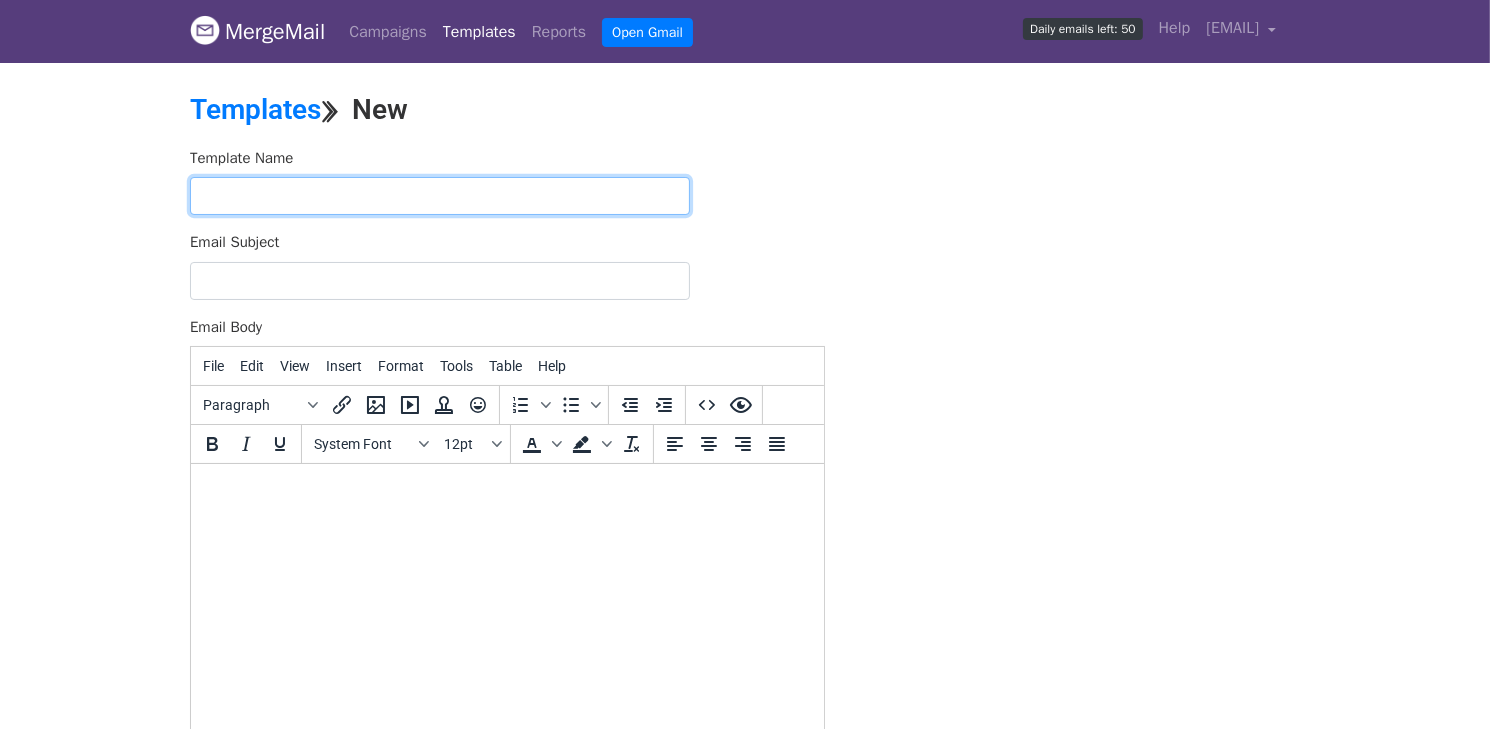 click at bounding box center [440, 196] 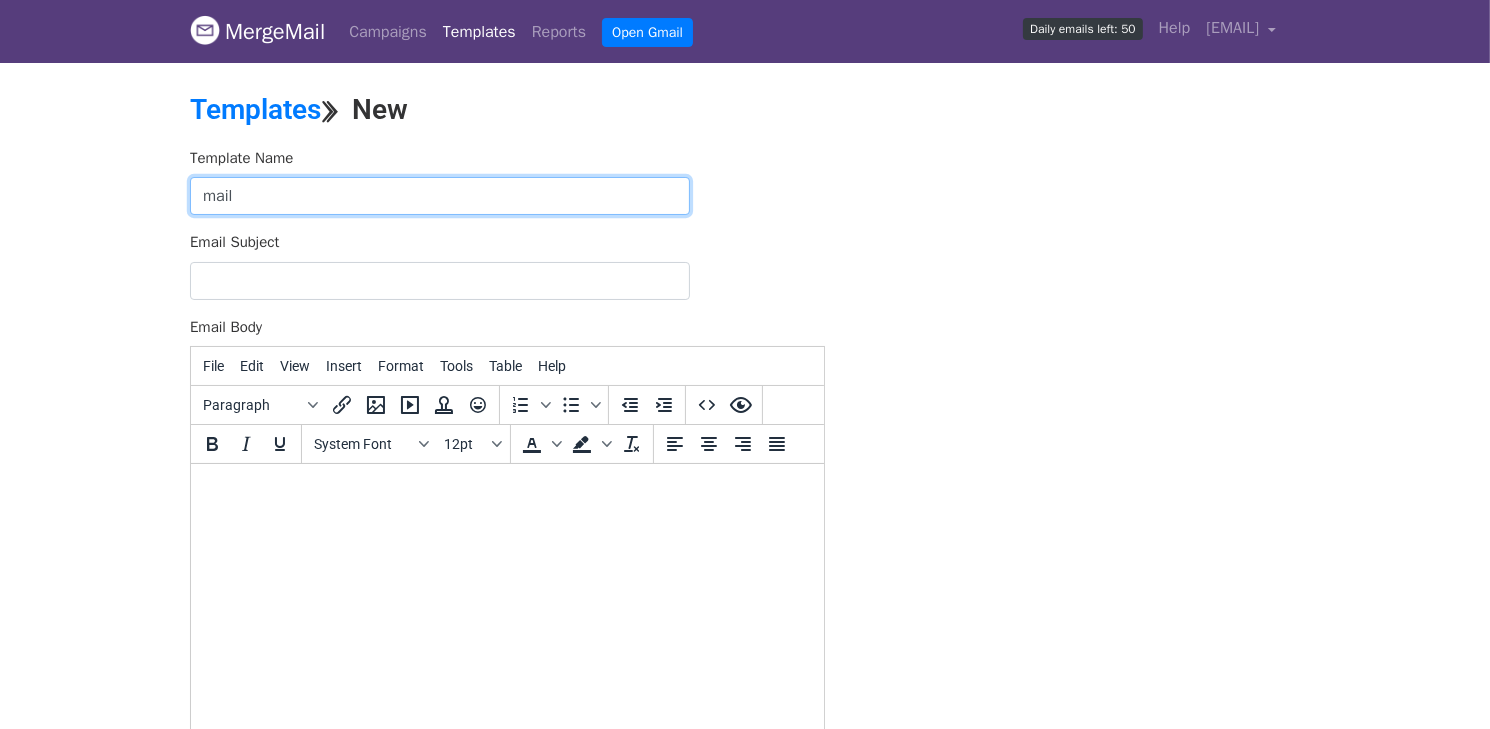 type on "mail" 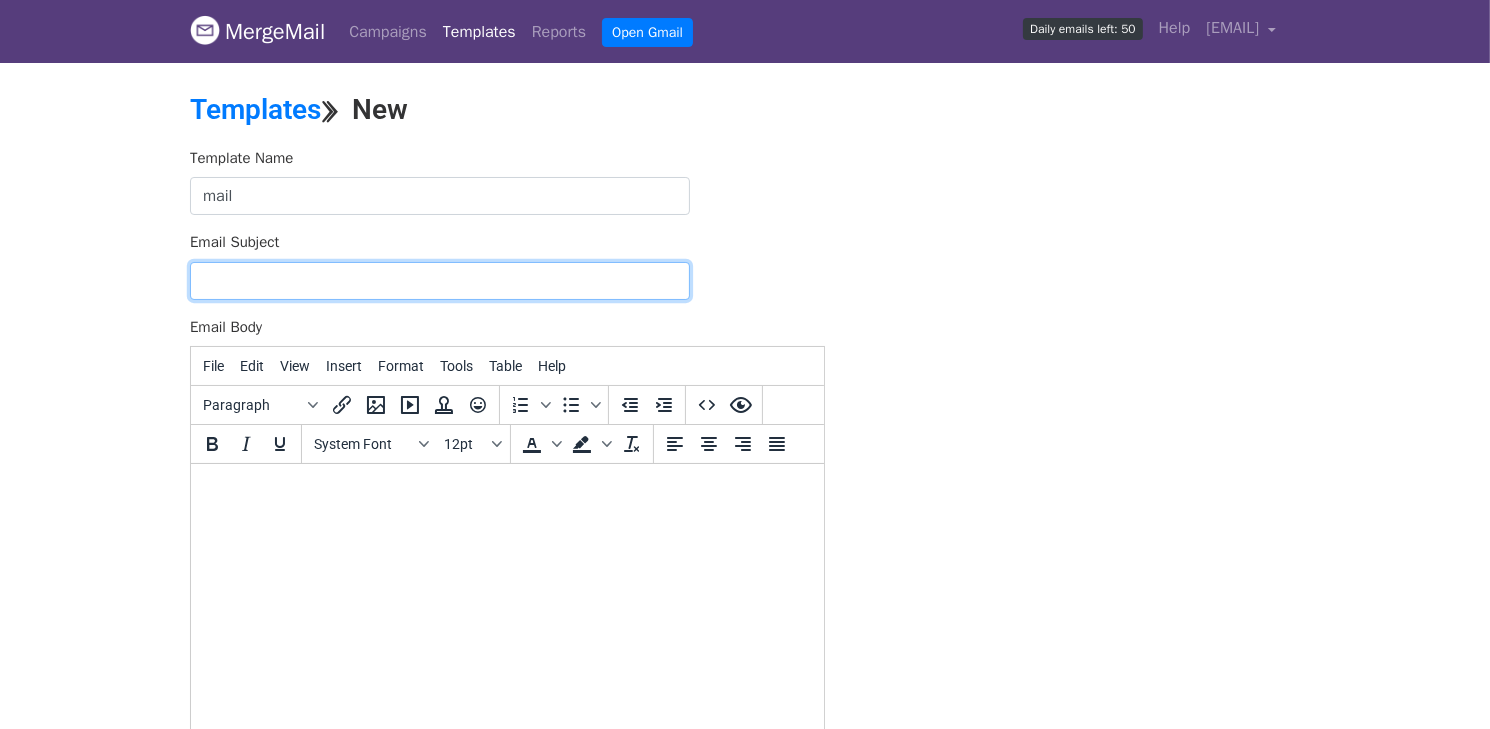 paste on "Hi {{Name}}, Interested in getting high quality content from us?" 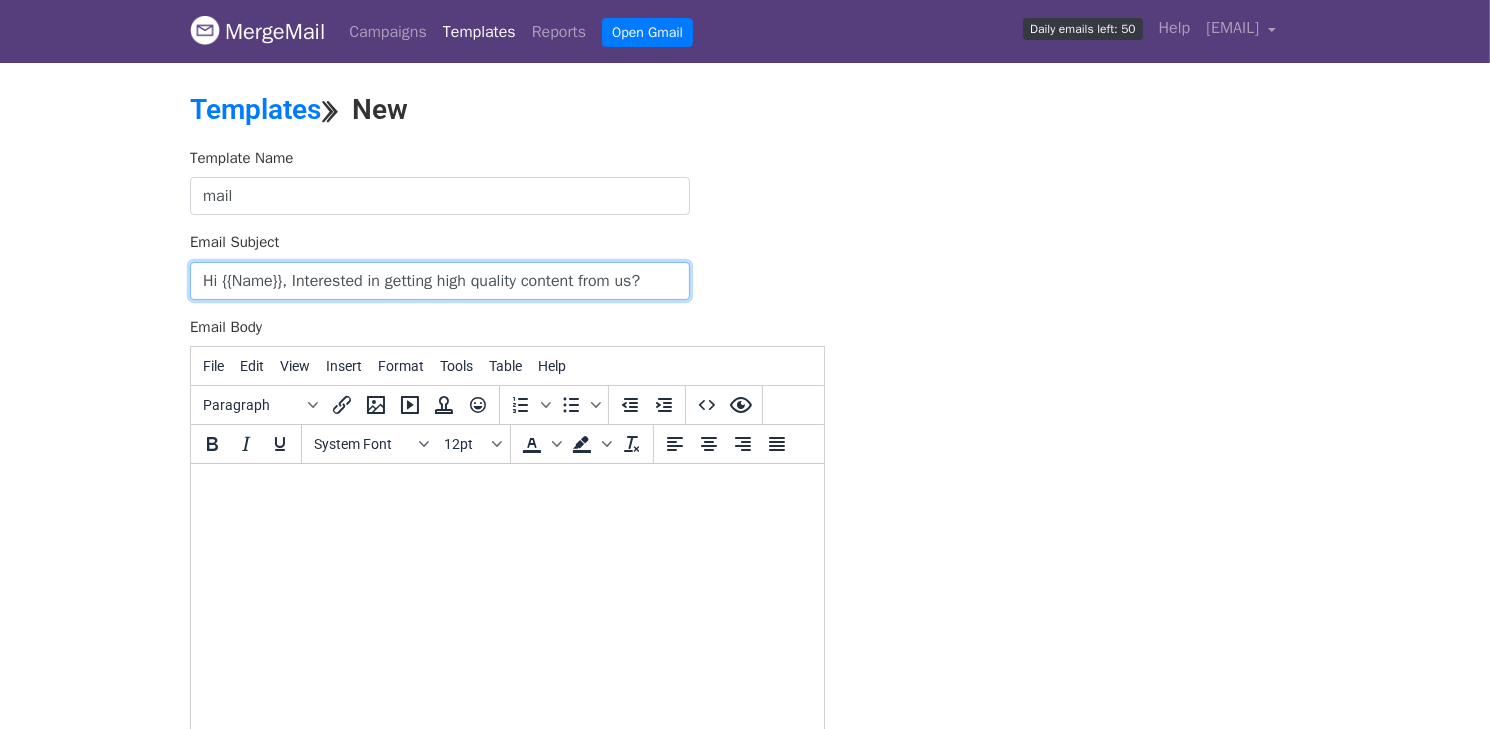 type on "Hi {{Name}}, Interested in getting high quality content from us?" 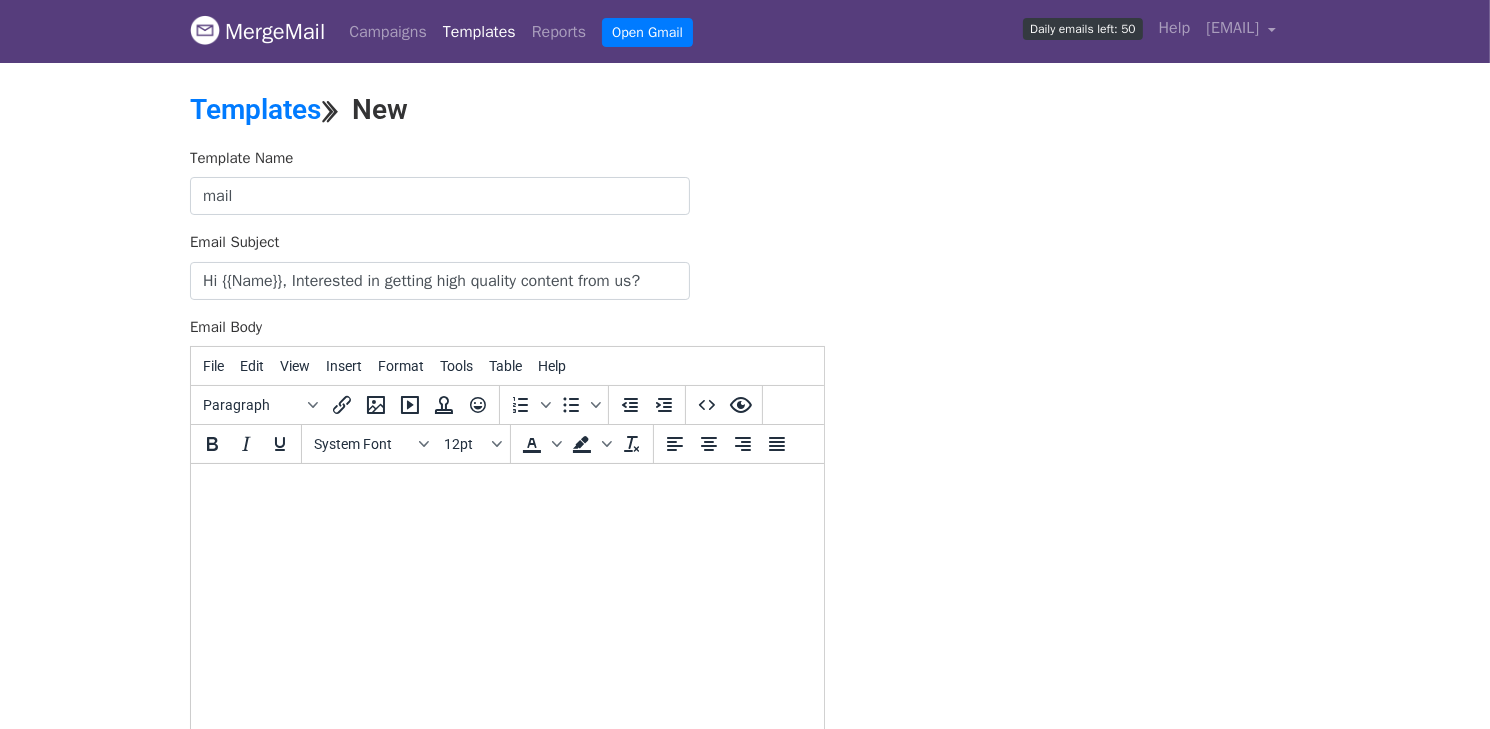 click at bounding box center [506, 491] 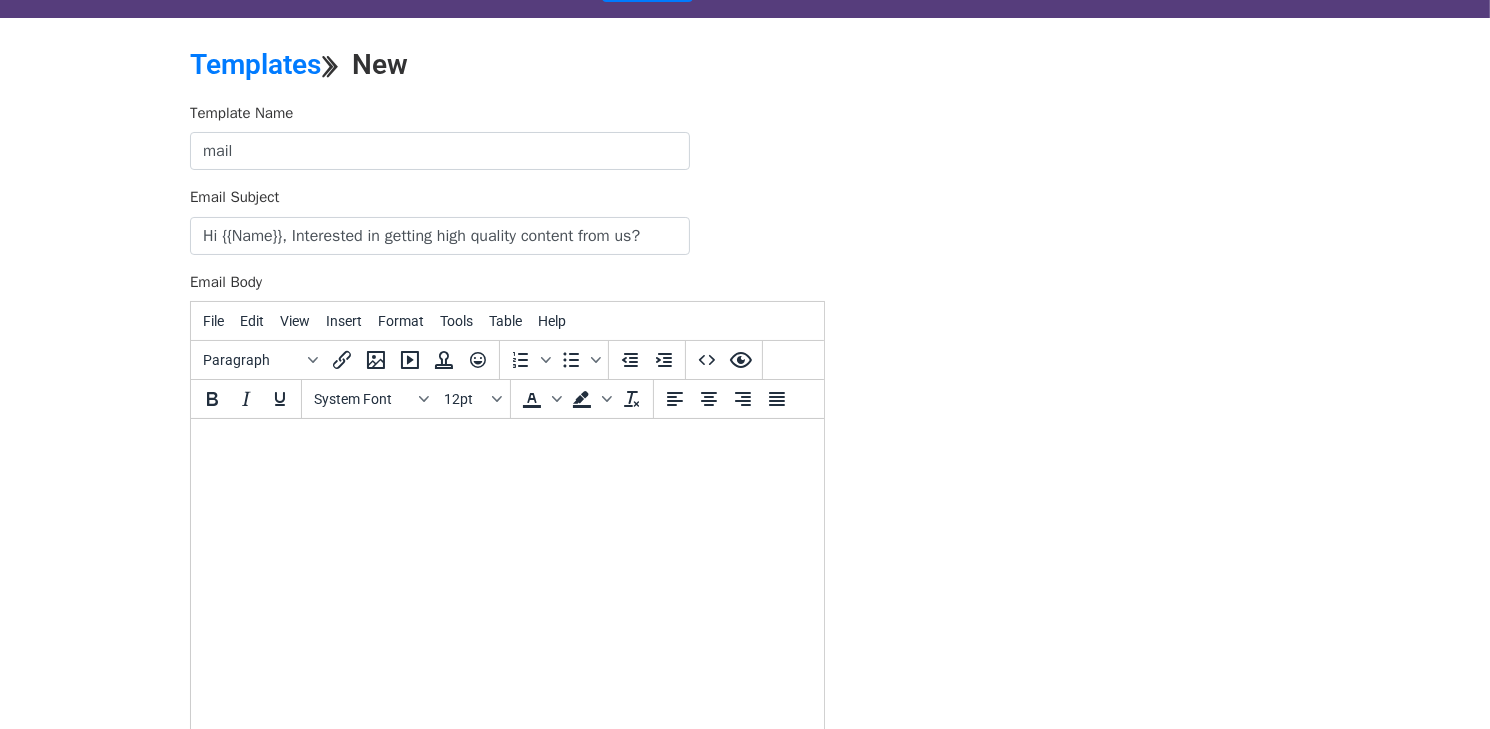 type 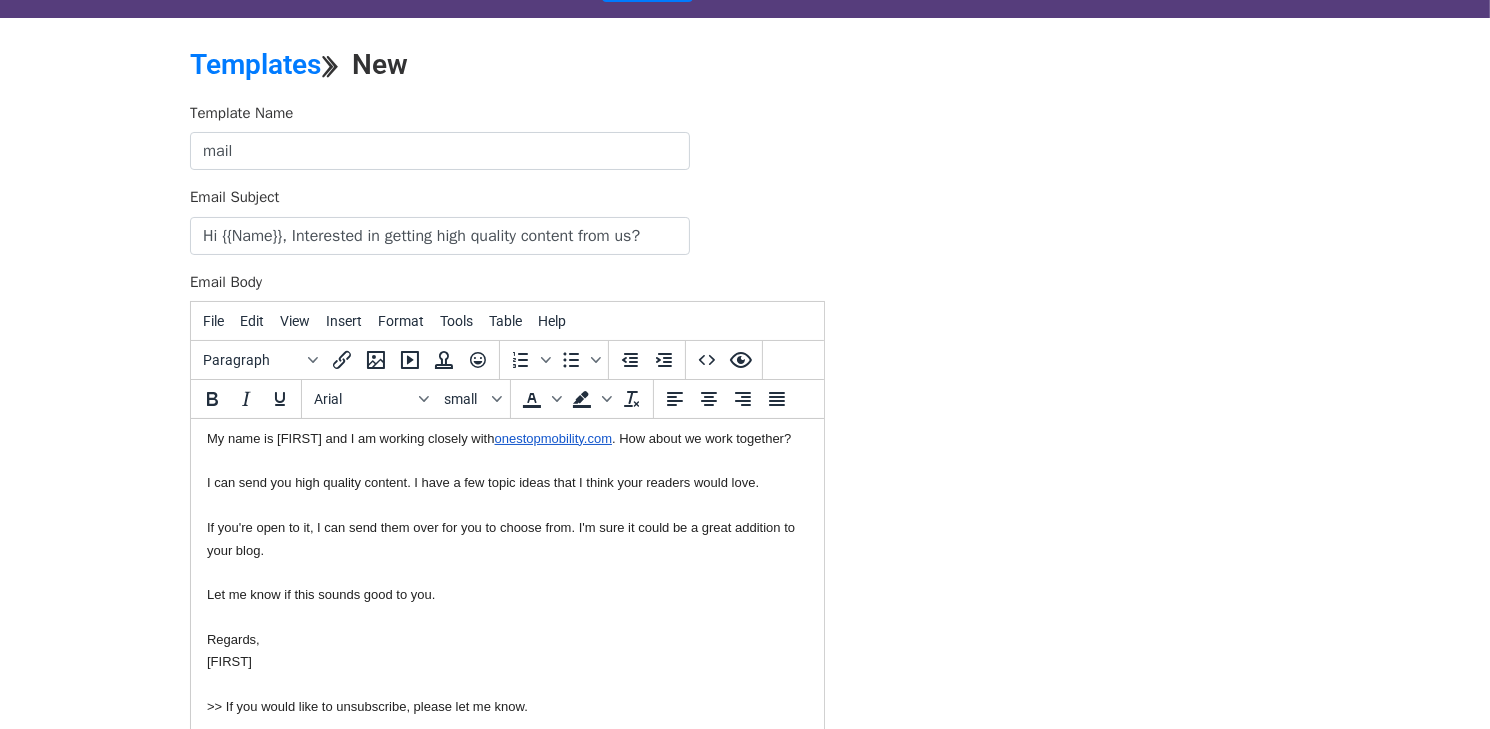 scroll, scrollTop: 280, scrollLeft: 0, axis: vertical 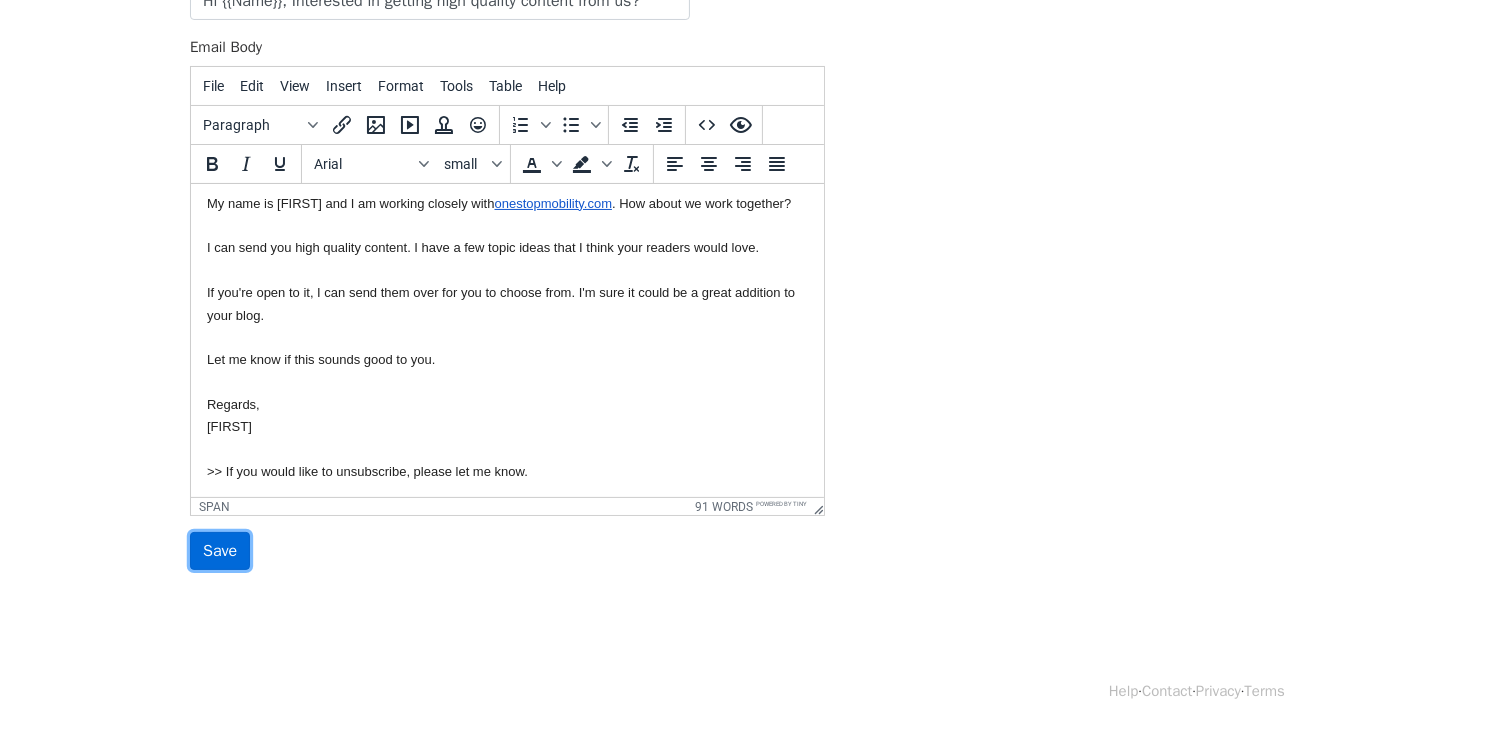click on "Save" at bounding box center [220, 551] 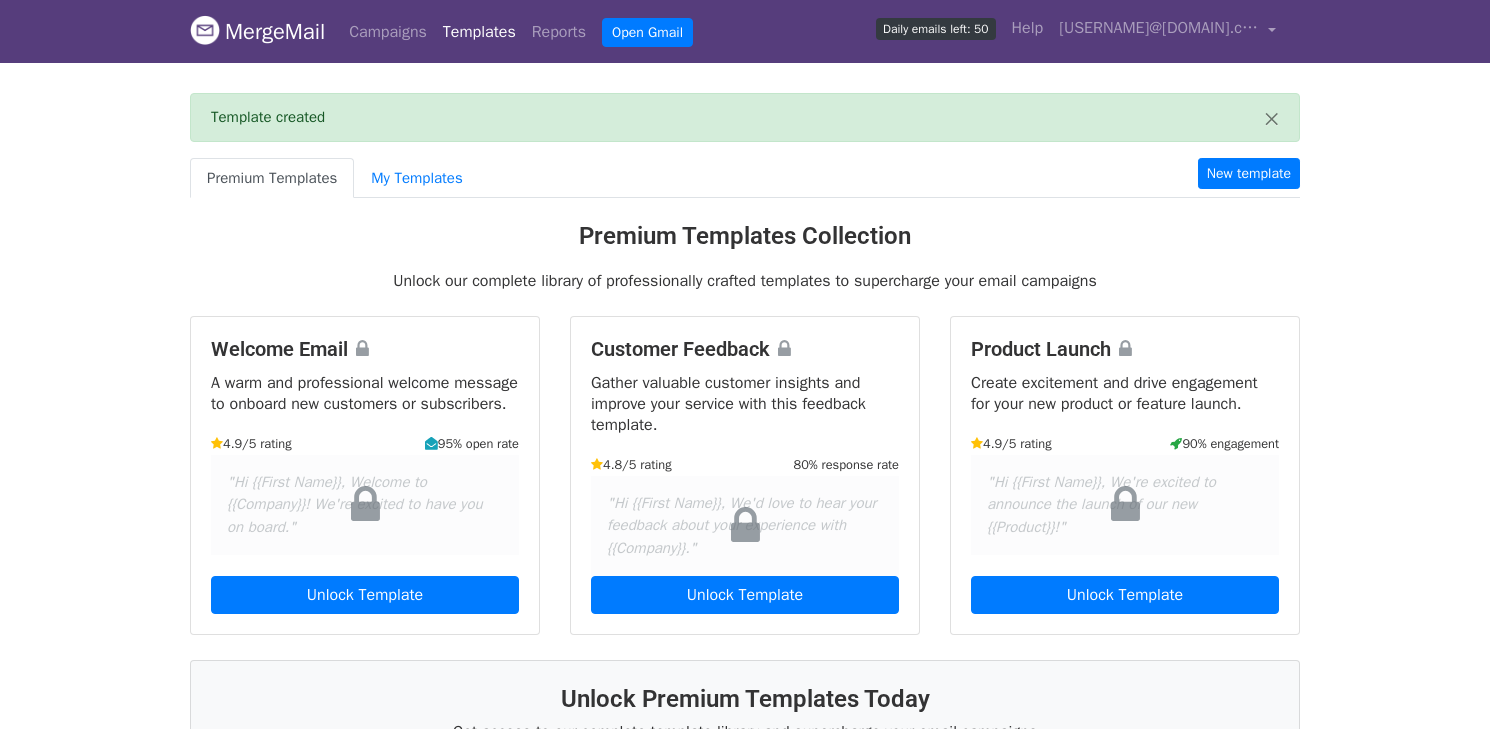 scroll, scrollTop: 0, scrollLeft: 0, axis: both 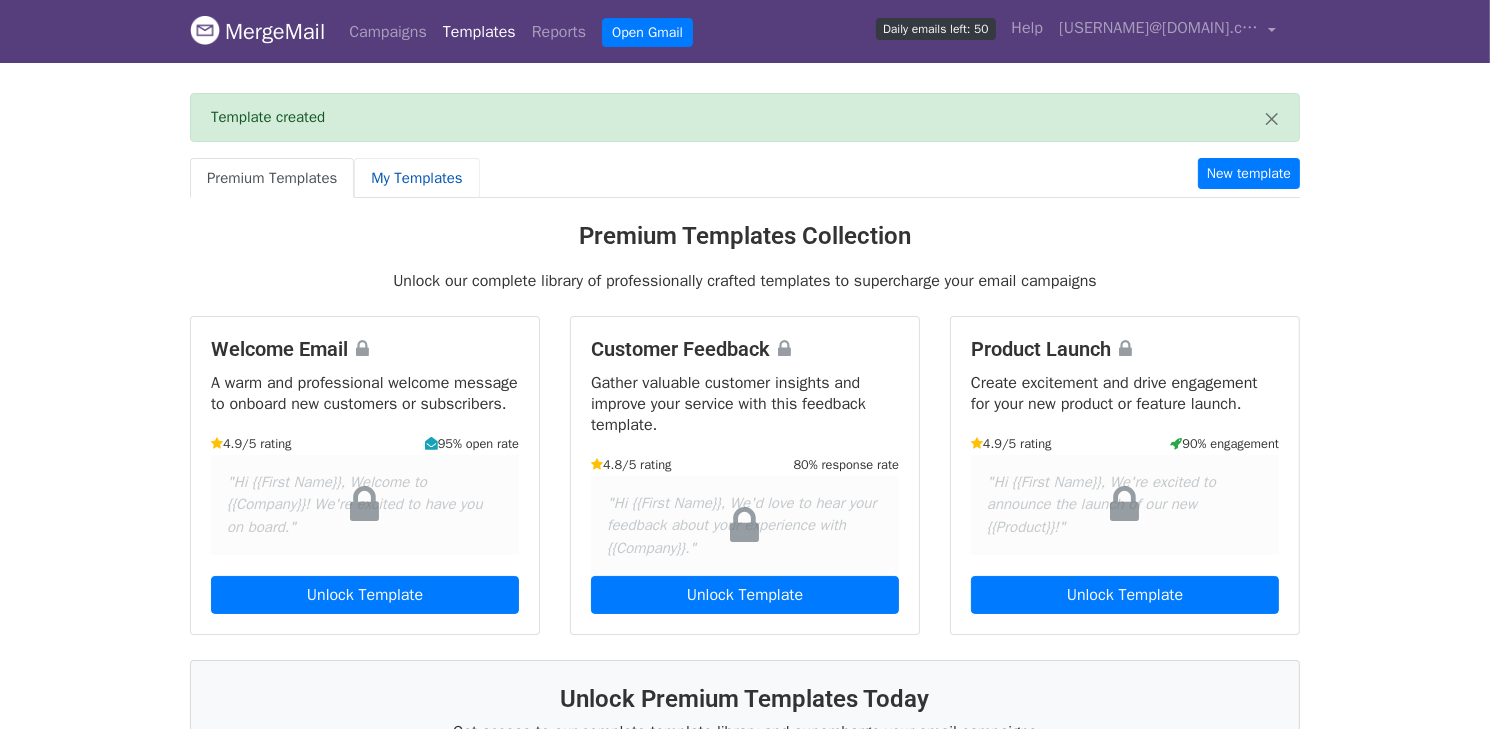 click on "My Templates" at bounding box center [416, 178] 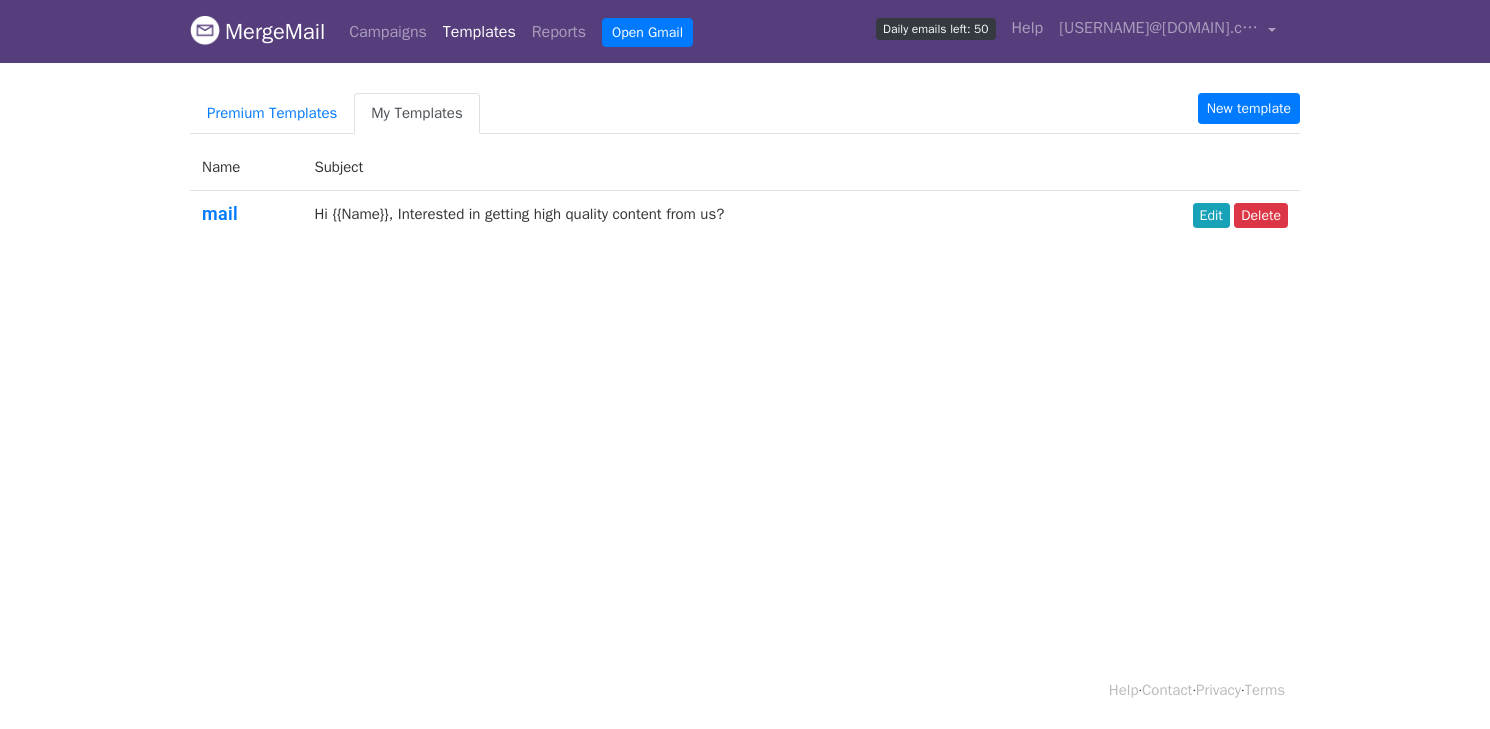 scroll, scrollTop: 0, scrollLeft: 0, axis: both 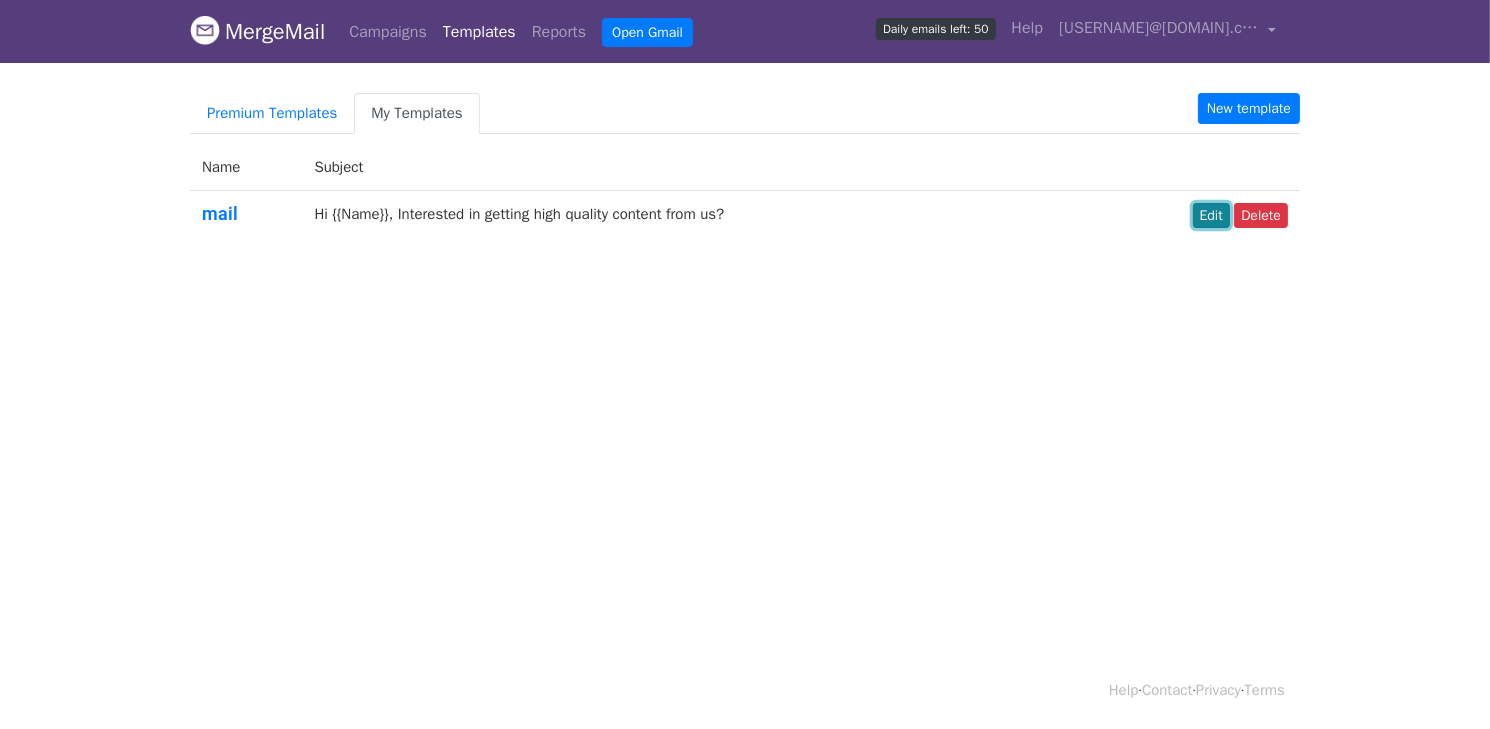 click on "Edit" at bounding box center [1211, 215] 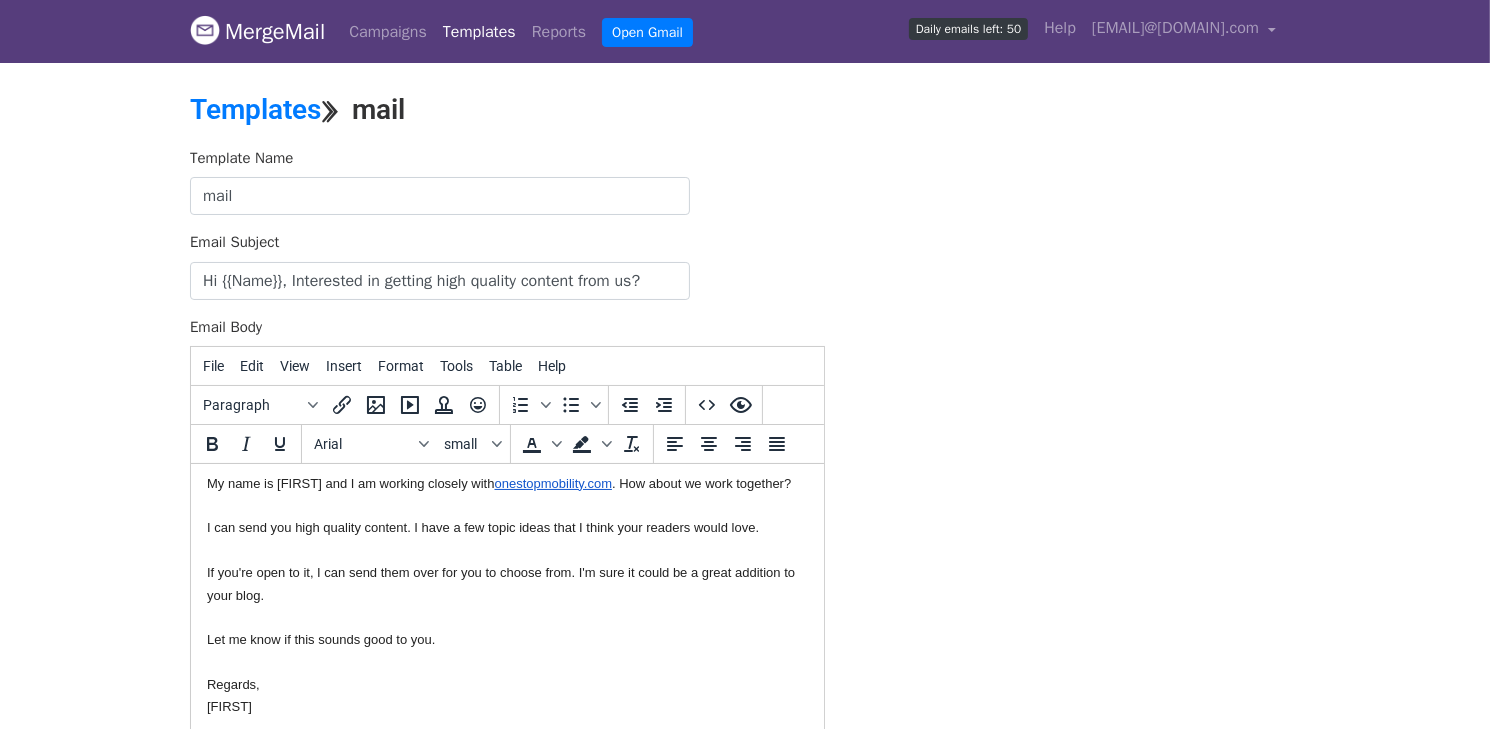 scroll, scrollTop: 124, scrollLeft: 0, axis: vertical 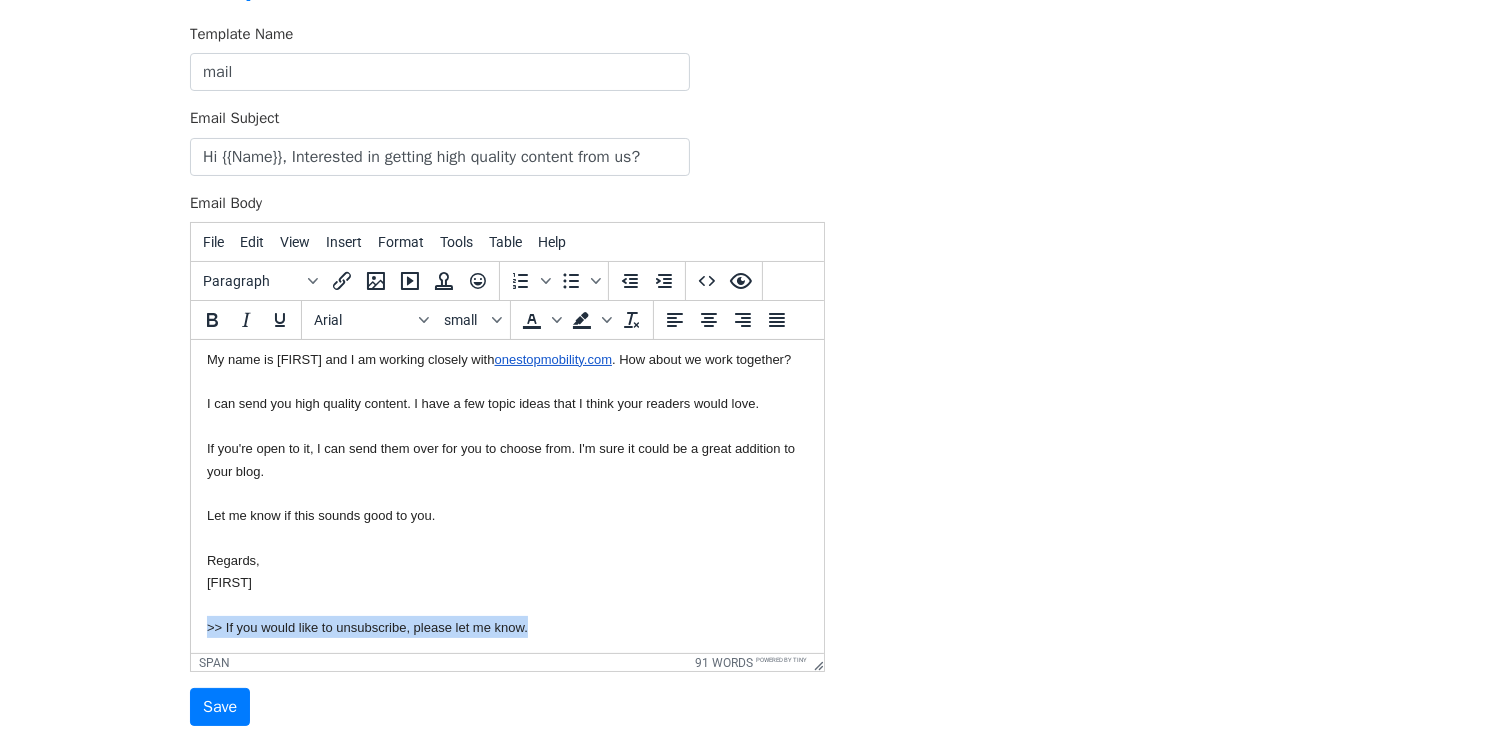drag, startPoint x: 546, startPoint y: 628, endPoint x: 197, endPoint y: 617, distance: 349.1733 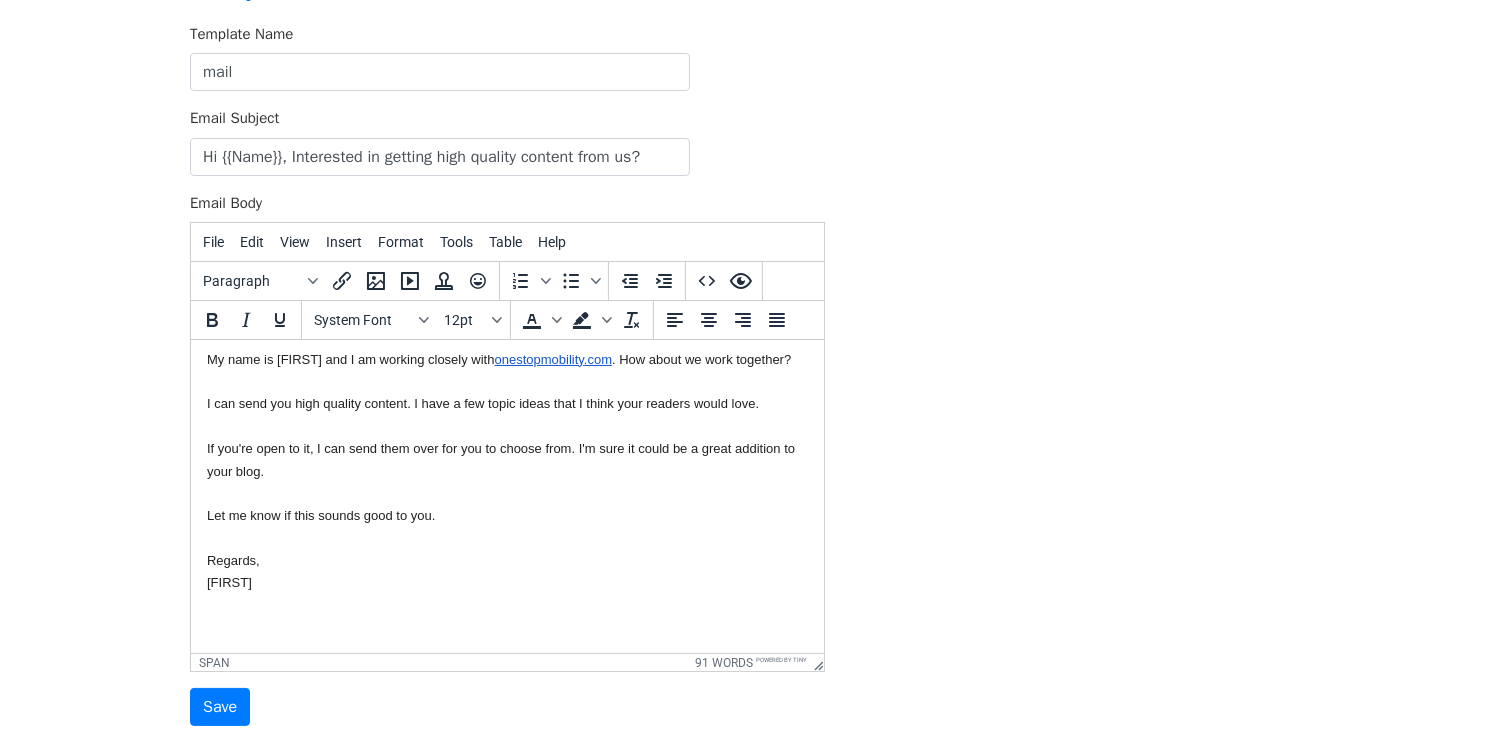 scroll, scrollTop: 76, scrollLeft: 0, axis: vertical 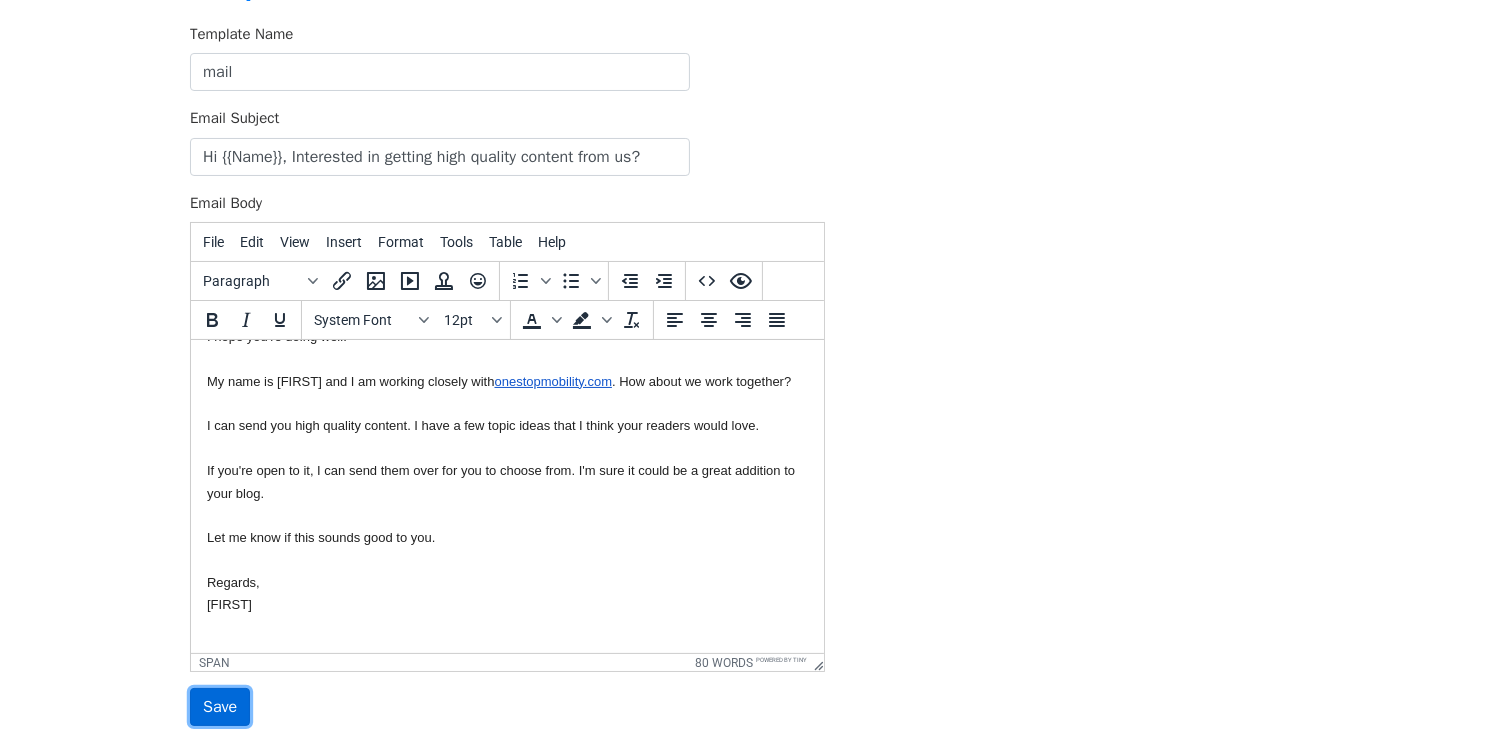 click on "Save" at bounding box center [220, 707] 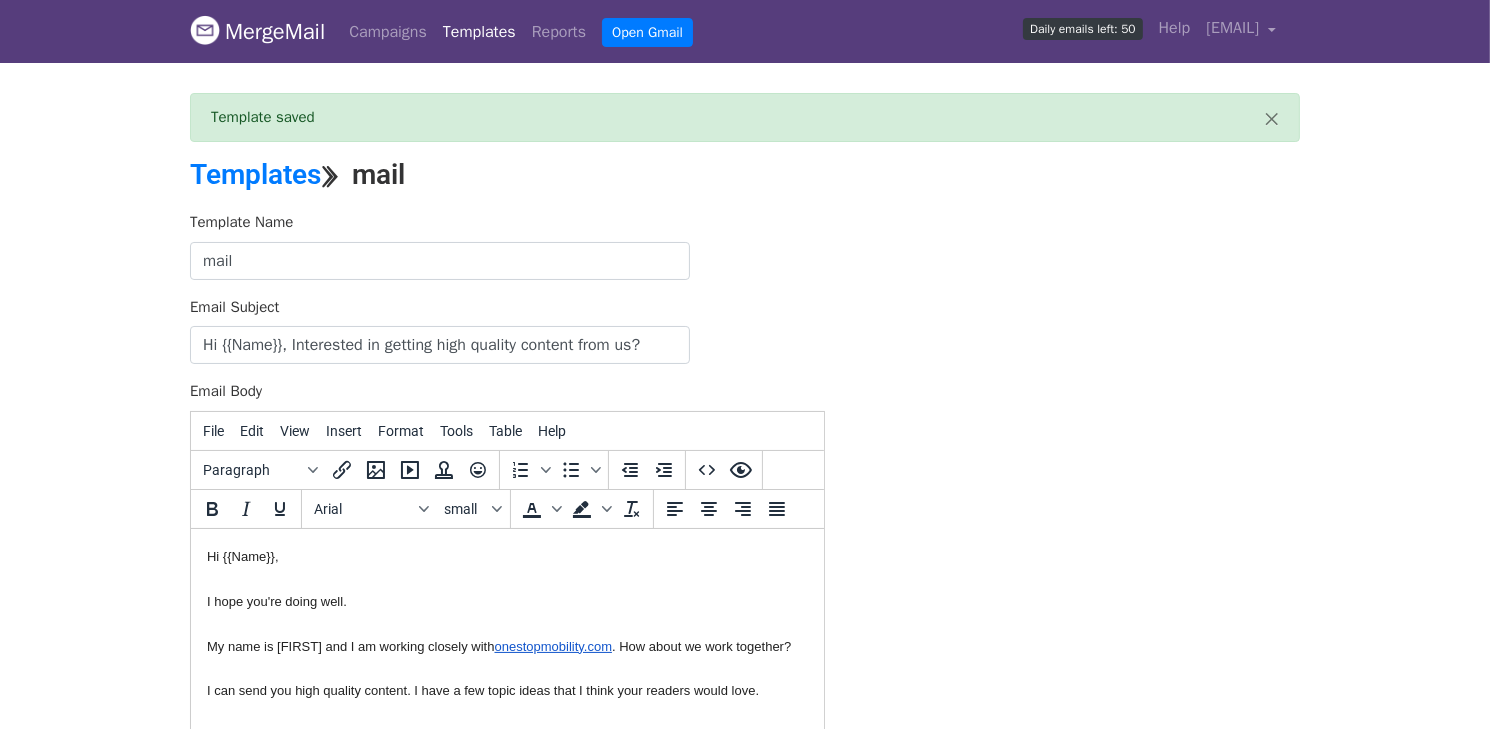 scroll, scrollTop: 0, scrollLeft: 0, axis: both 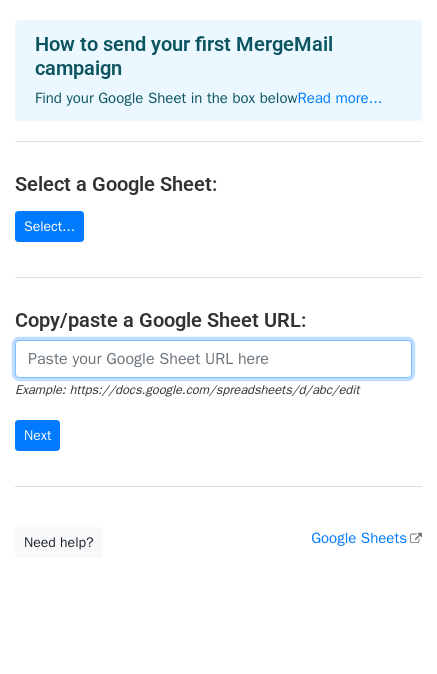 click at bounding box center (213, 359) 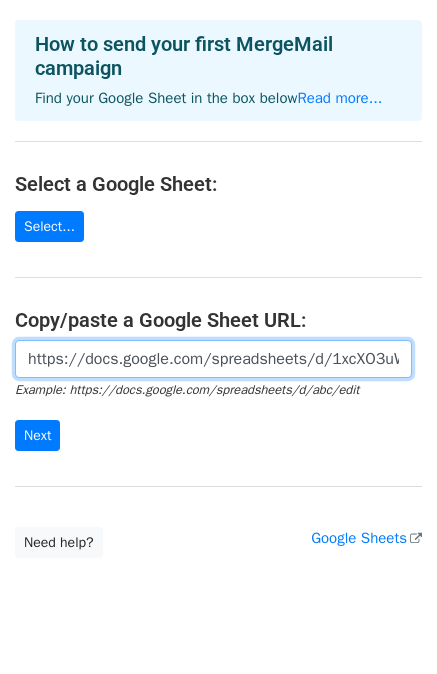 scroll, scrollTop: 0, scrollLeft: 444, axis: horizontal 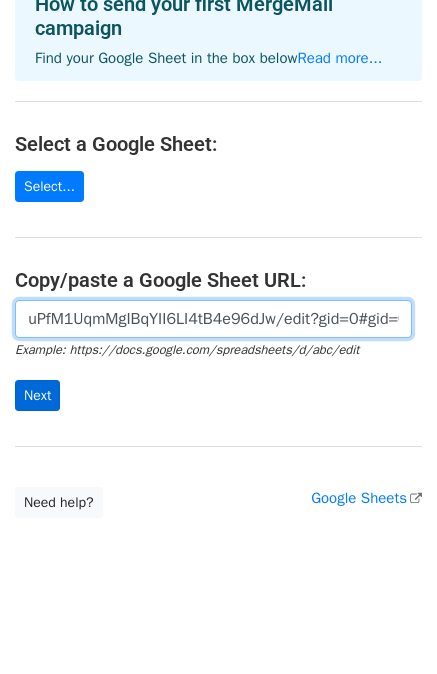 type on "https://docs.google.com/spreadsheets/d/1xcXO3uWmB_Lkn9uPfM1UqmMgIBqYII6LI4tB4e96dJw/edit?gid=0#gid=0" 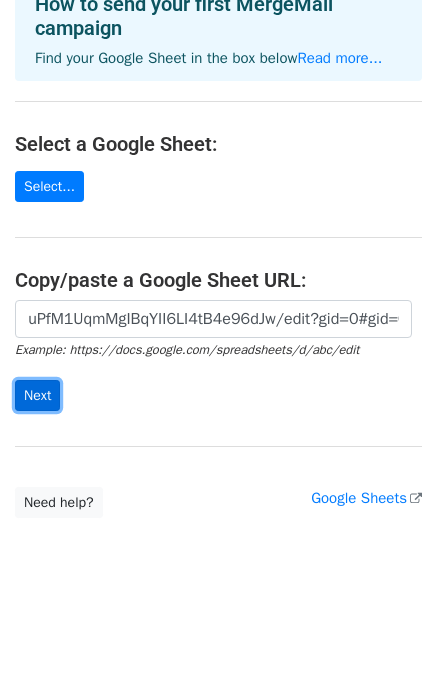 scroll, scrollTop: 0, scrollLeft: 0, axis: both 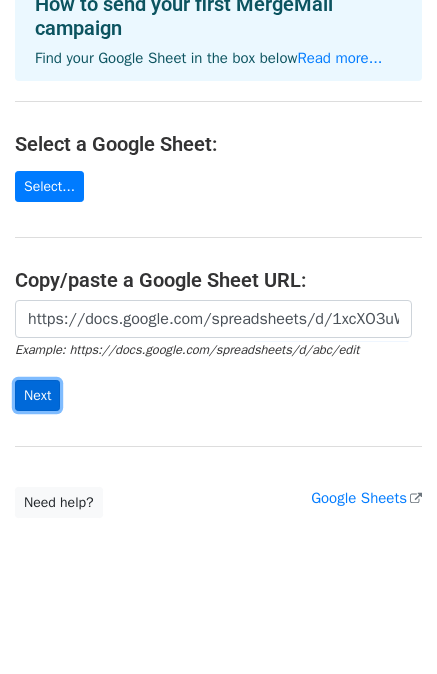 click on "Next" at bounding box center [37, 395] 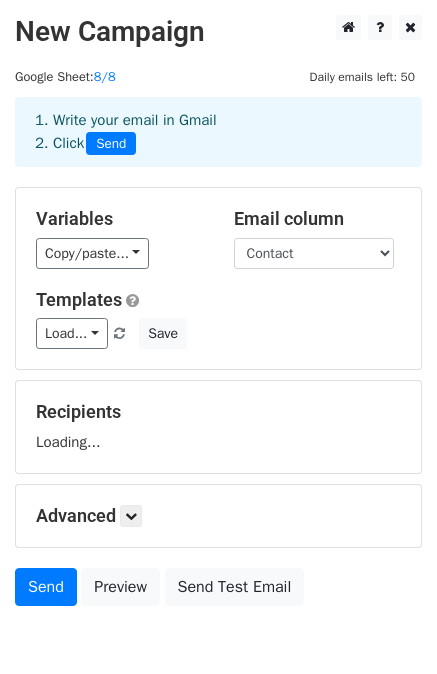 scroll, scrollTop: 0, scrollLeft: 0, axis: both 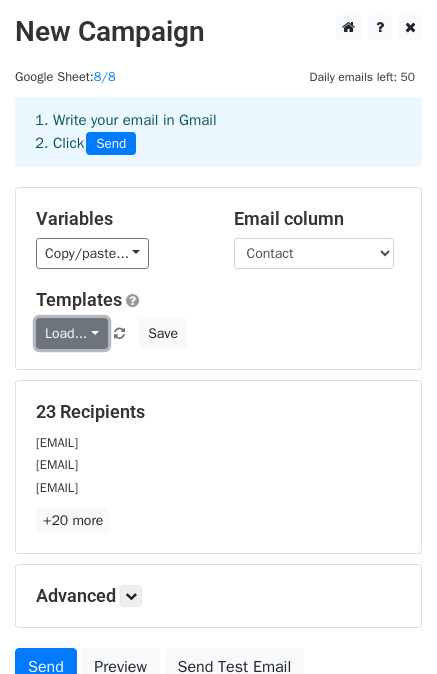 click on "Load..." at bounding box center [72, 333] 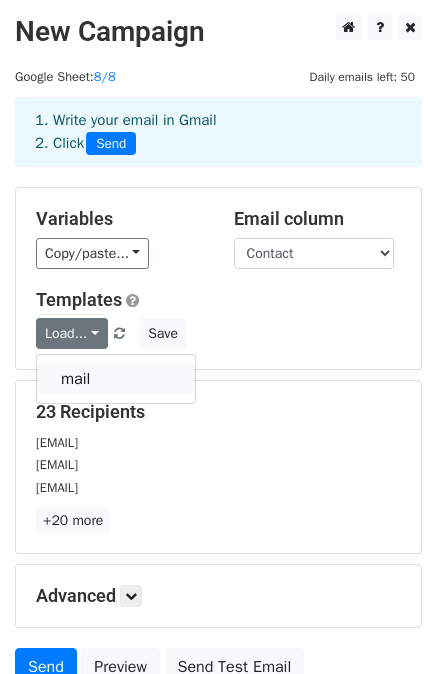 click on "mail" at bounding box center [116, 379] 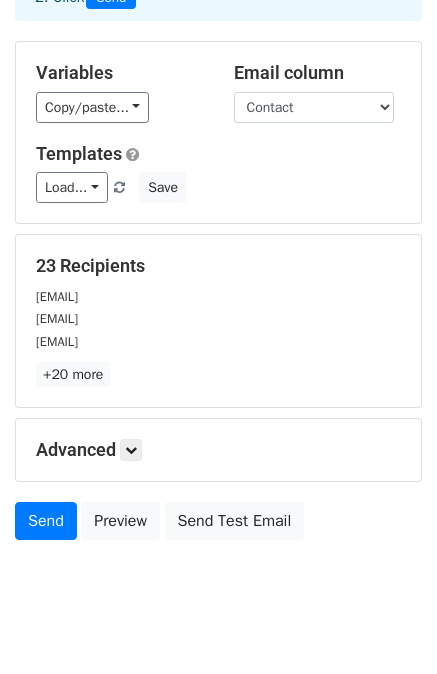 scroll, scrollTop: 178, scrollLeft: 0, axis: vertical 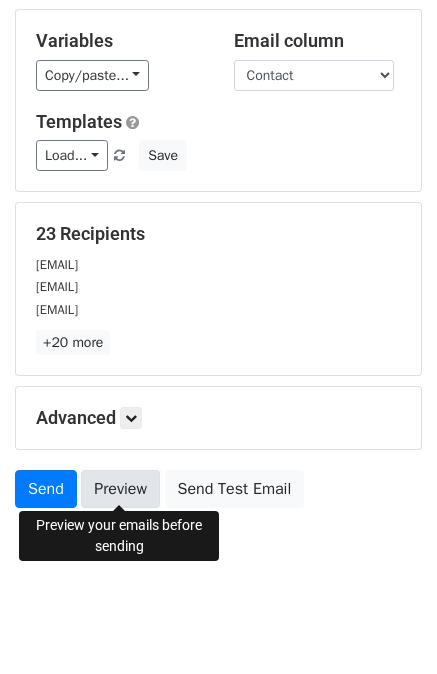 click on "Preview" at bounding box center (120, 489) 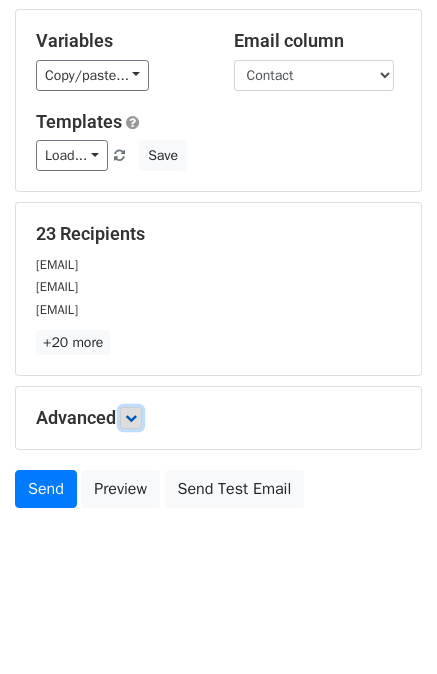 click at bounding box center [131, 418] 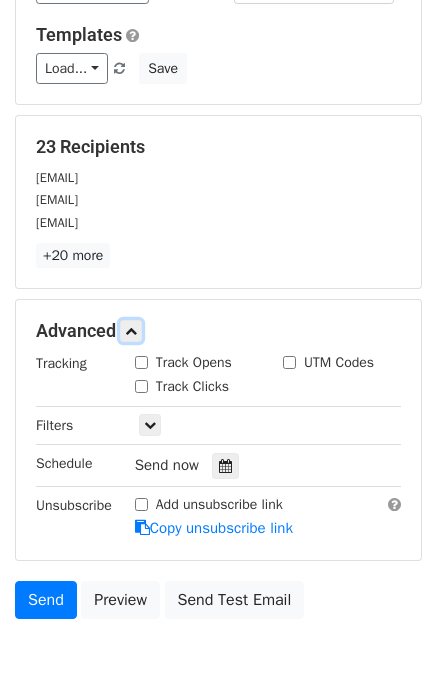 scroll, scrollTop: 265, scrollLeft: 0, axis: vertical 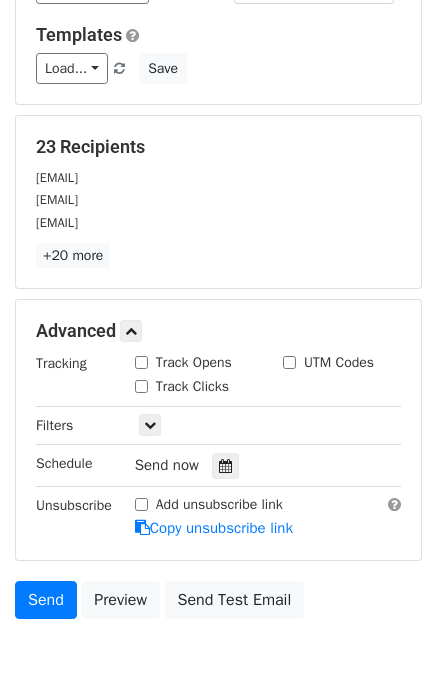 click on "Track Opens" at bounding box center (141, 362) 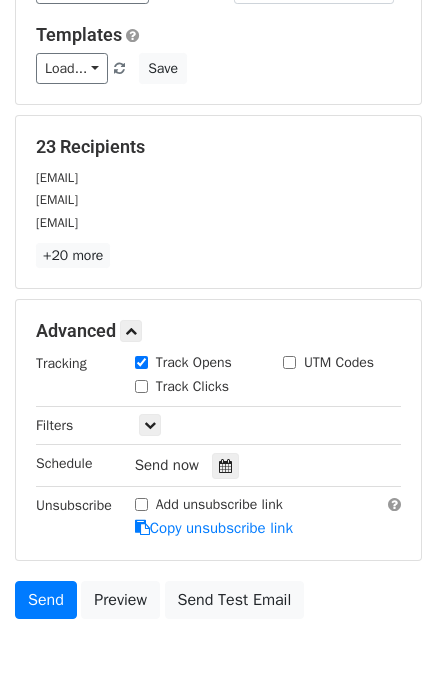 click on "Track Clicks" at bounding box center (141, 386) 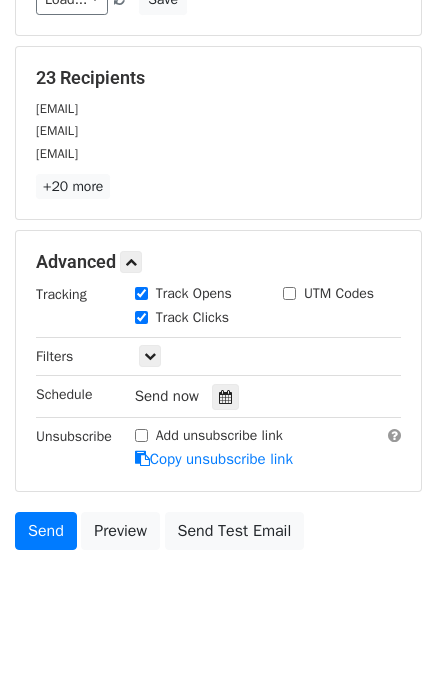 scroll, scrollTop: 343, scrollLeft: 0, axis: vertical 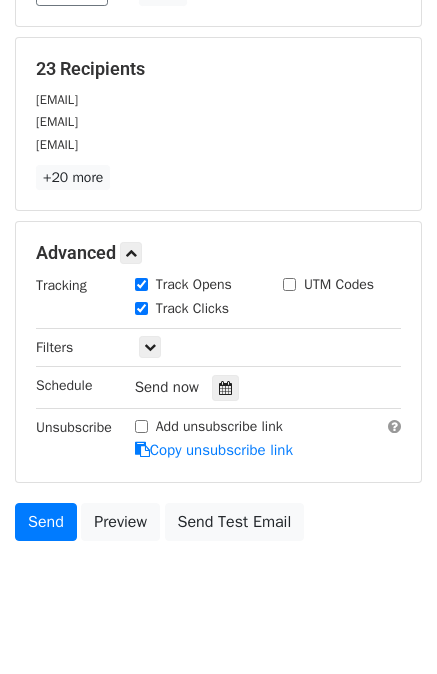 click on "Add unsubscribe link" at bounding box center (141, 426) 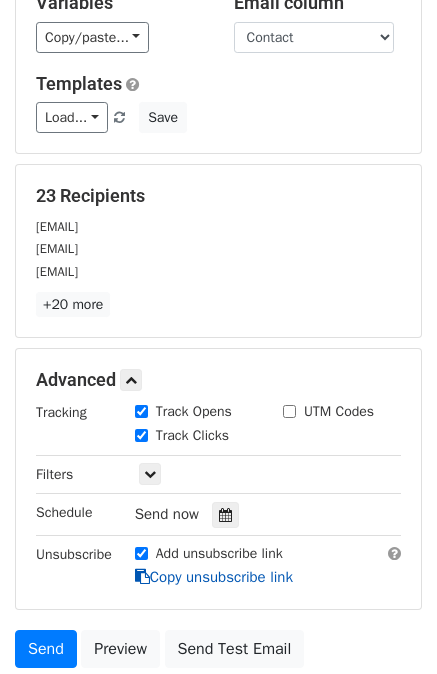 scroll, scrollTop: 0, scrollLeft: 0, axis: both 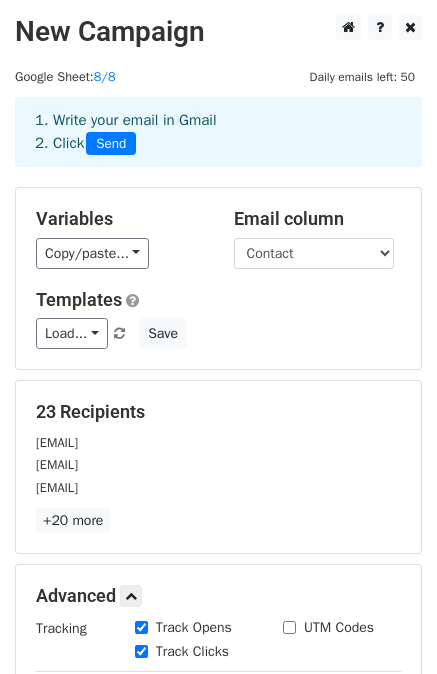 click on "Email column
Name
Contact" at bounding box center [318, 238] 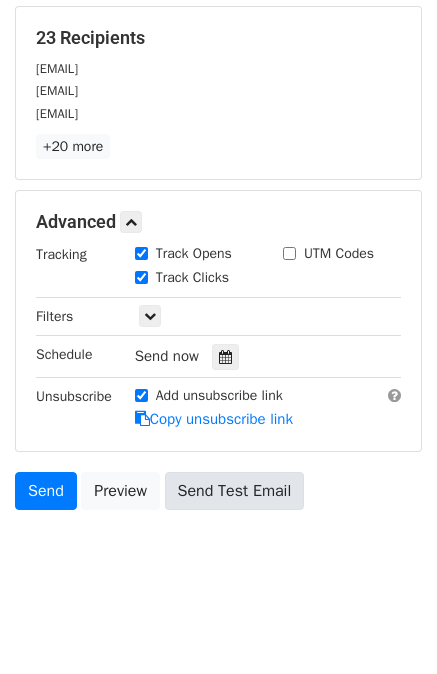 scroll, scrollTop: 373, scrollLeft: 0, axis: vertical 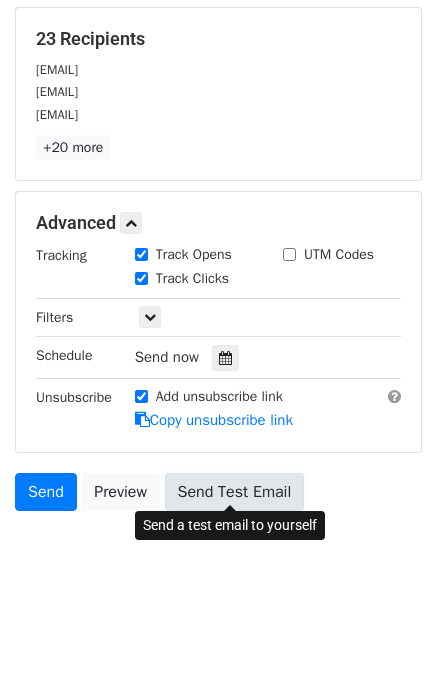 click on "Send Test Email" at bounding box center (235, 492) 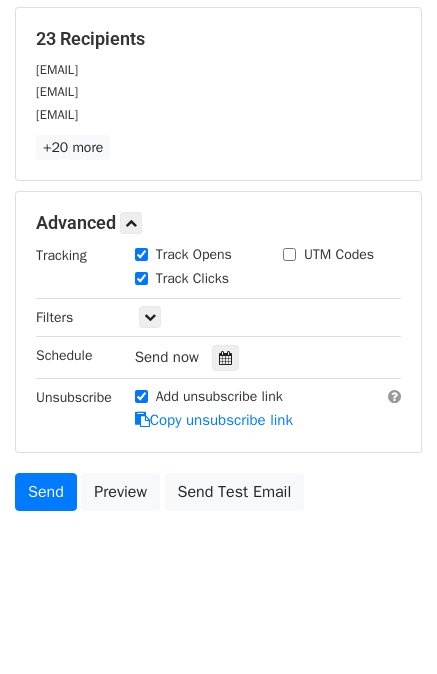 scroll, scrollTop: 374, scrollLeft: 0, axis: vertical 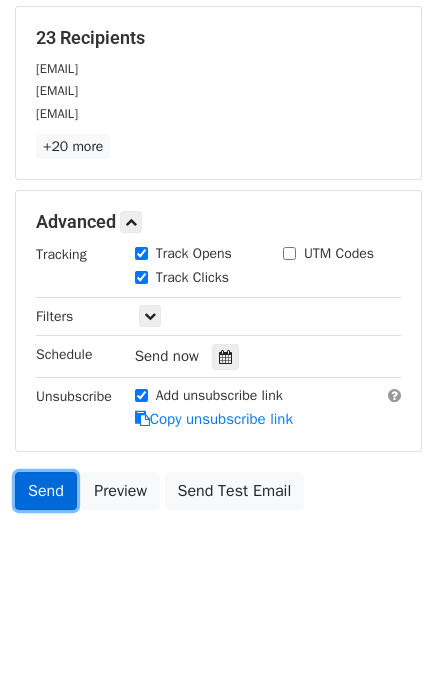 click on "Send" at bounding box center (46, 491) 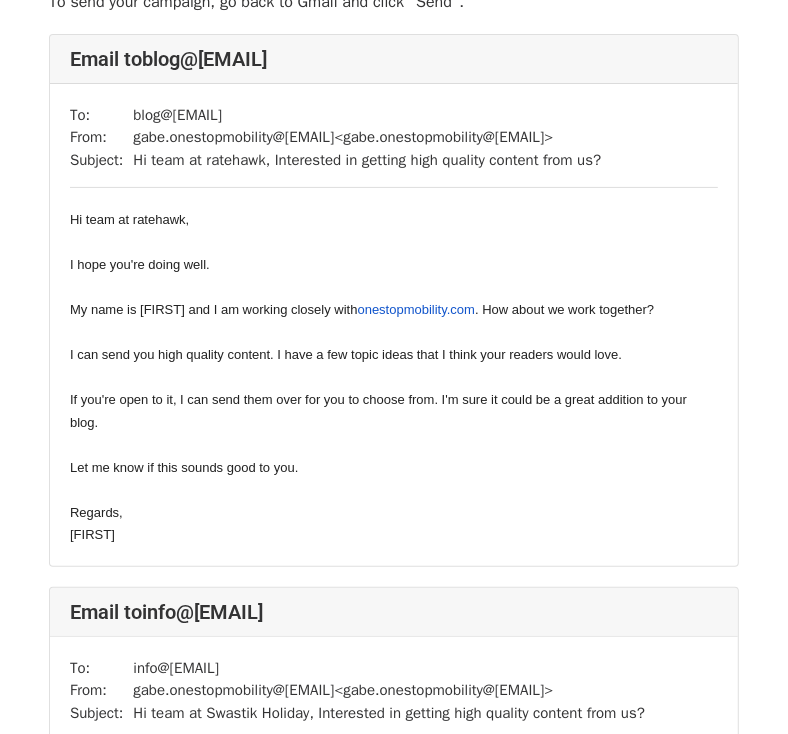 scroll, scrollTop: 112, scrollLeft: 0, axis: vertical 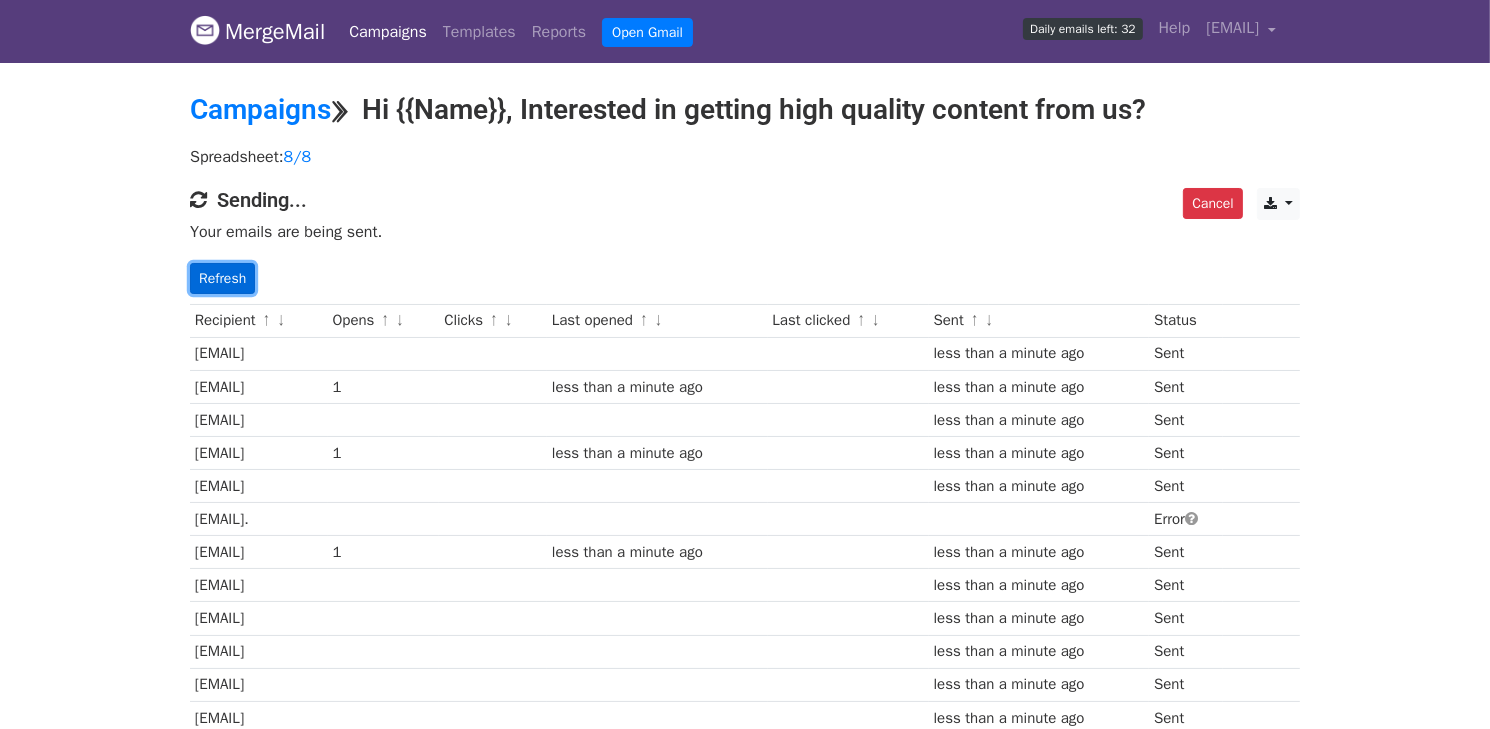 click on "Refresh" at bounding box center [222, 278] 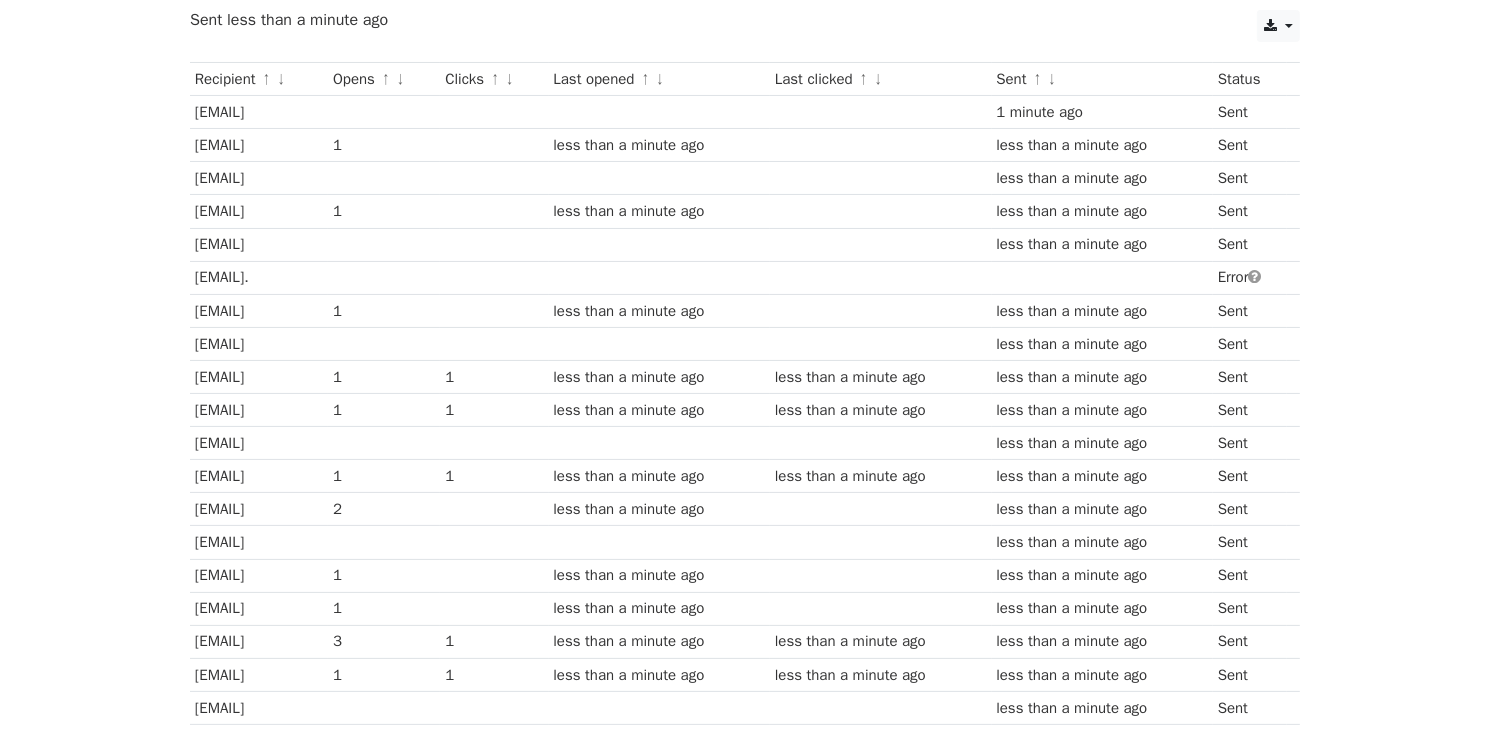 scroll, scrollTop: 0, scrollLeft: 0, axis: both 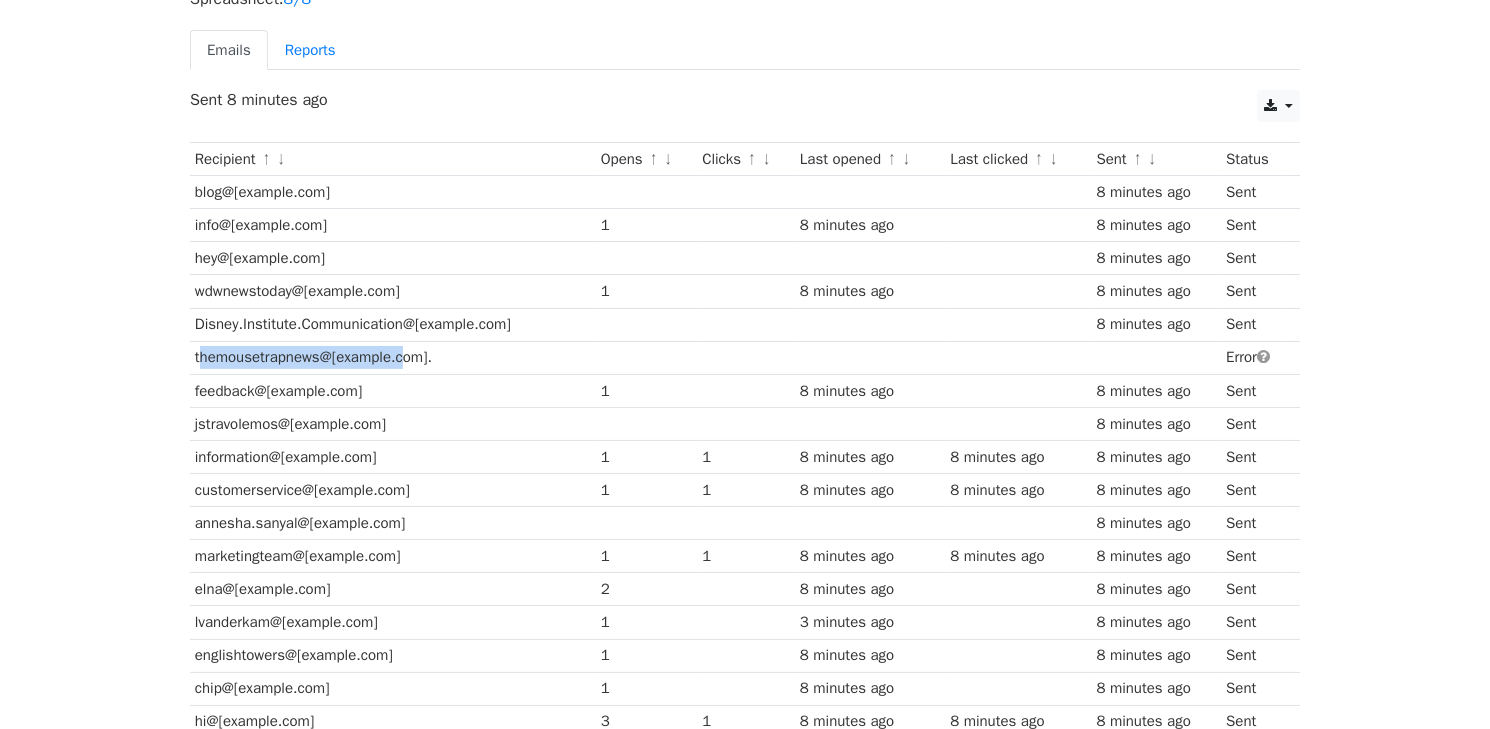 drag, startPoint x: 403, startPoint y: 352, endPoint x: 196, endPoint y: 357, distance: 207.06038 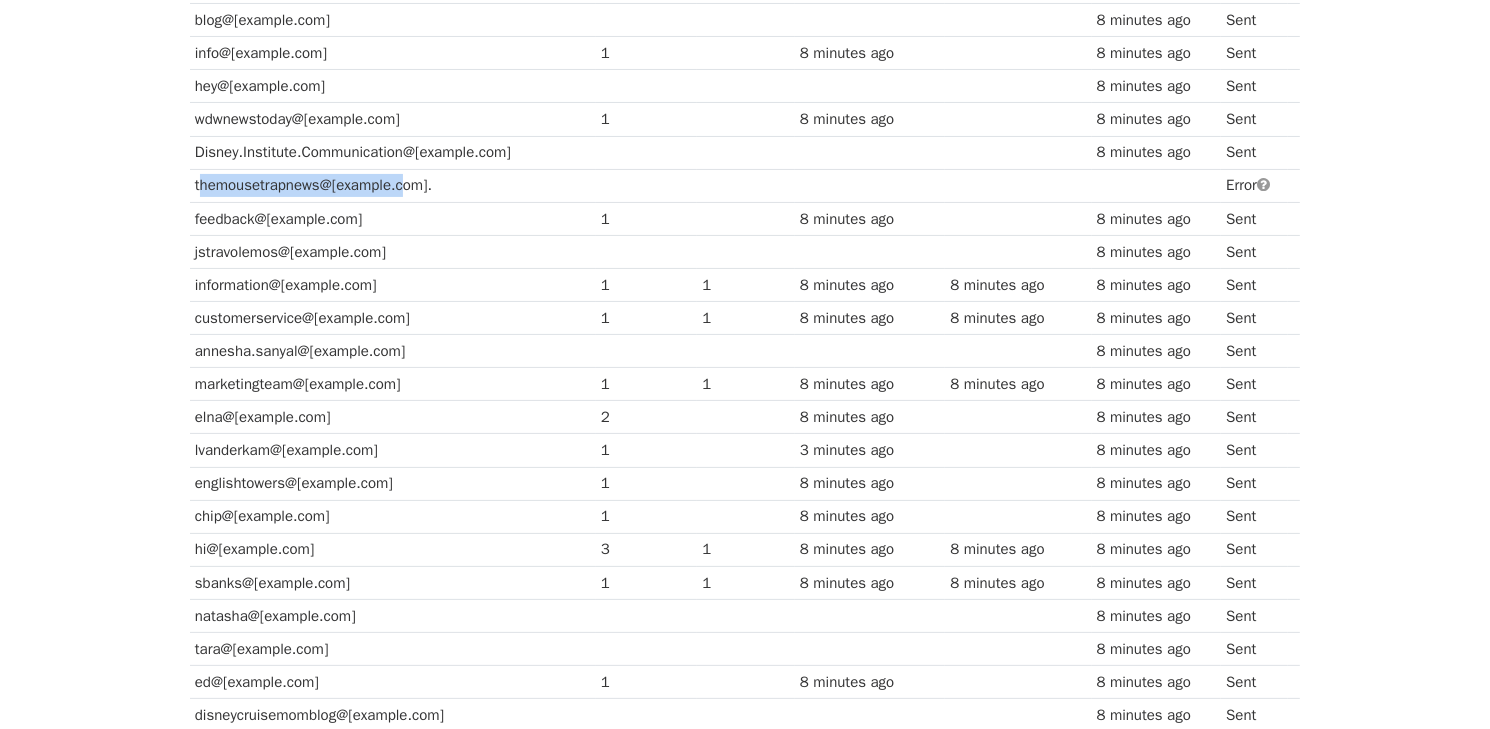 scroll, scrollTop: 0, scrollLeft: 0, axis: both 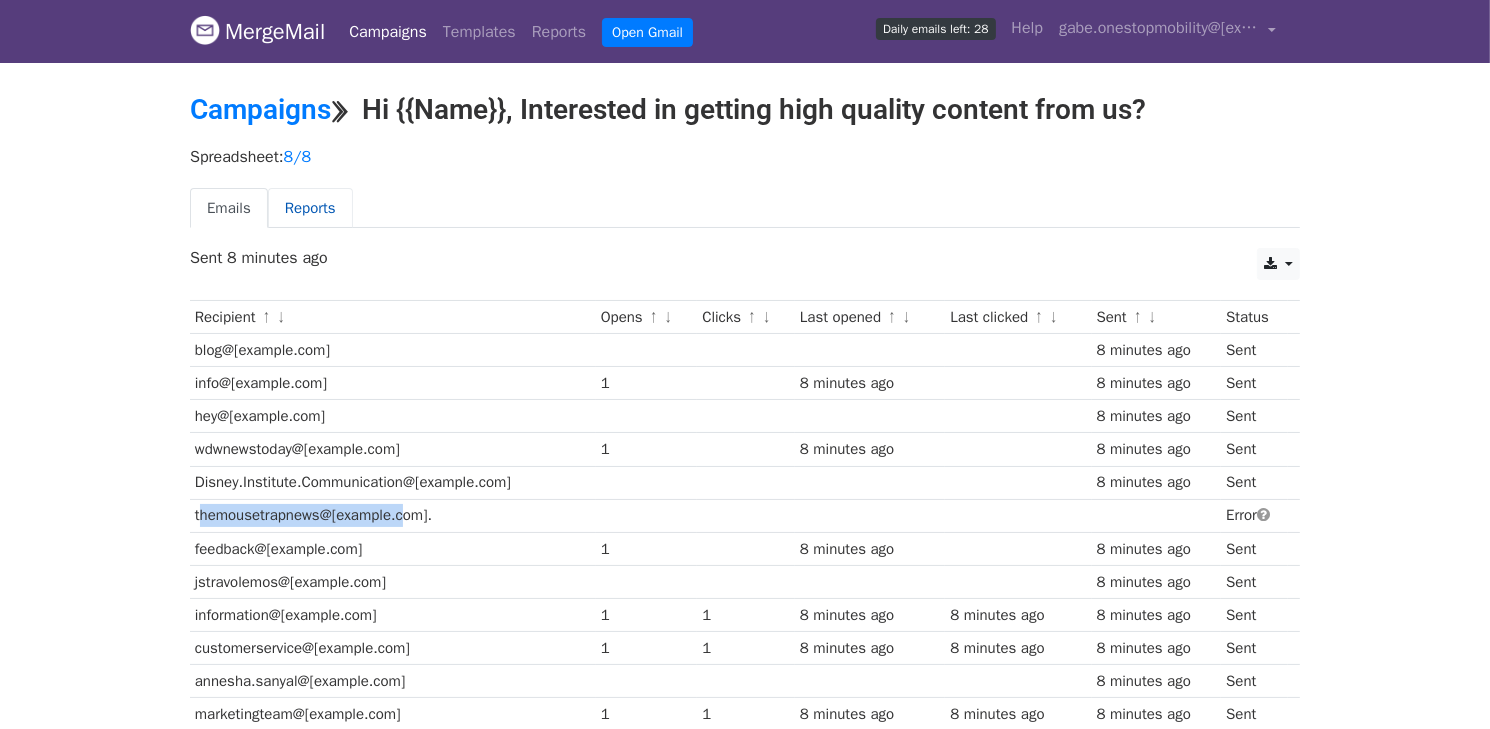 click on "Reports" at bounding box center [310, 208] 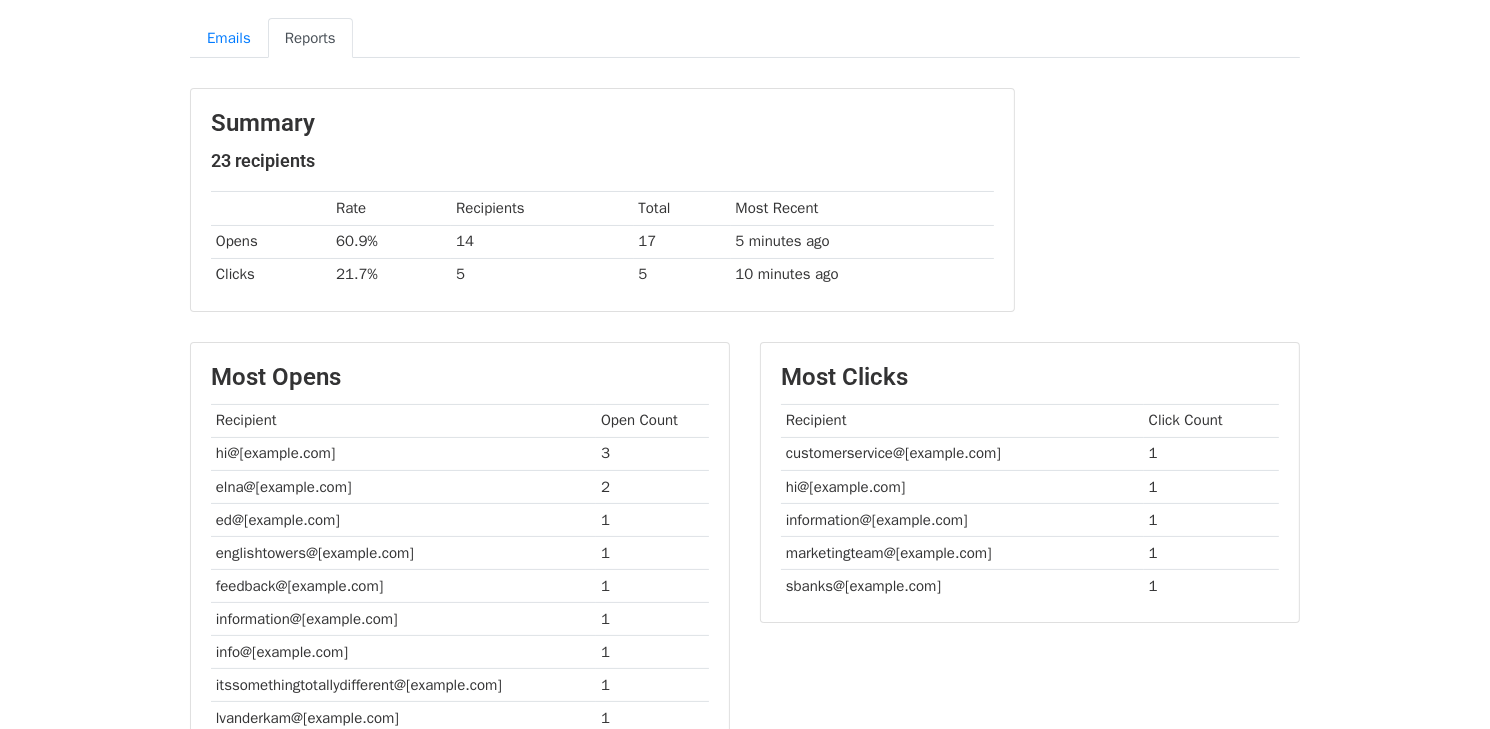 scroll, scrollTop: 159, scrollLeft: 0, axis: vertical 